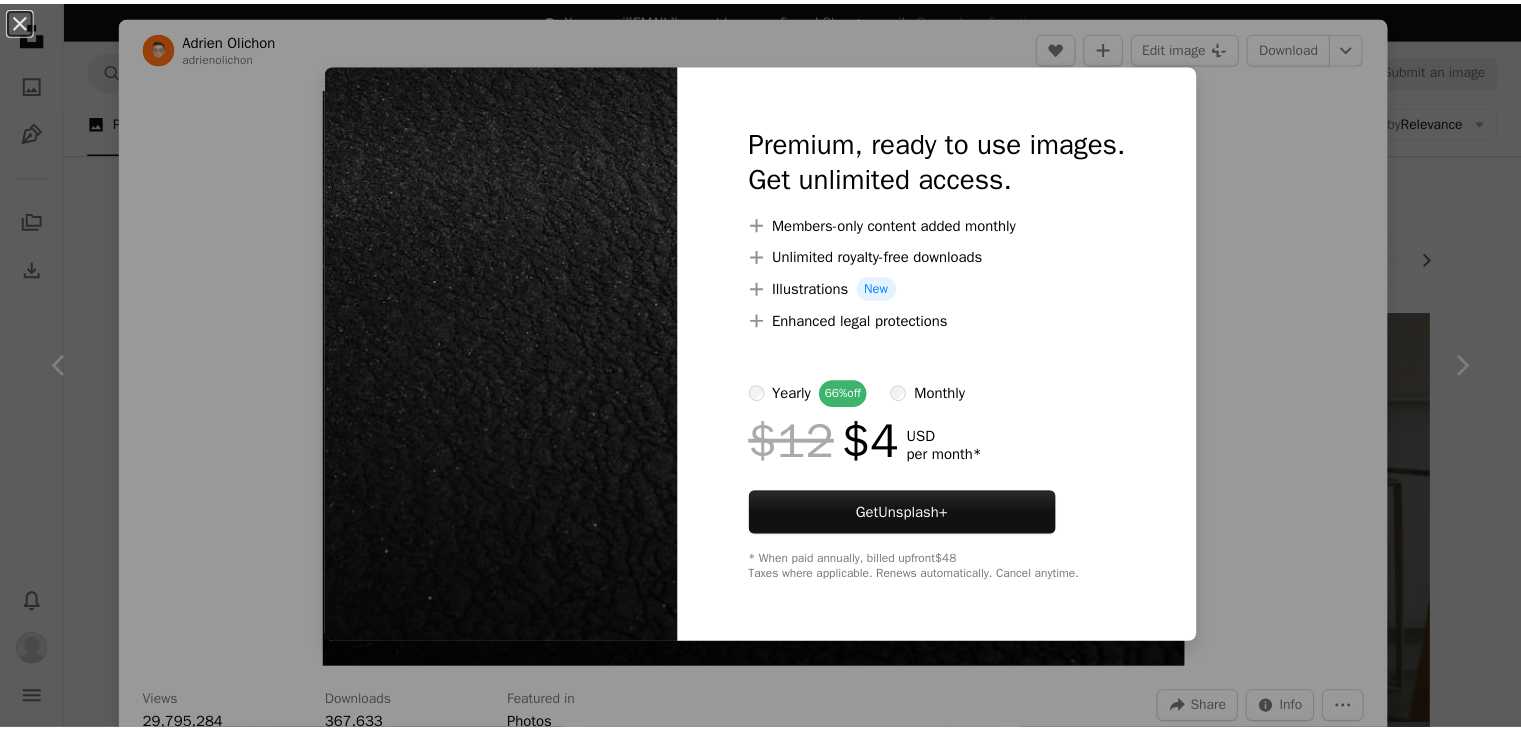 scroll, scrollTop: 5100, scrollLeft: 0, axis: vertical 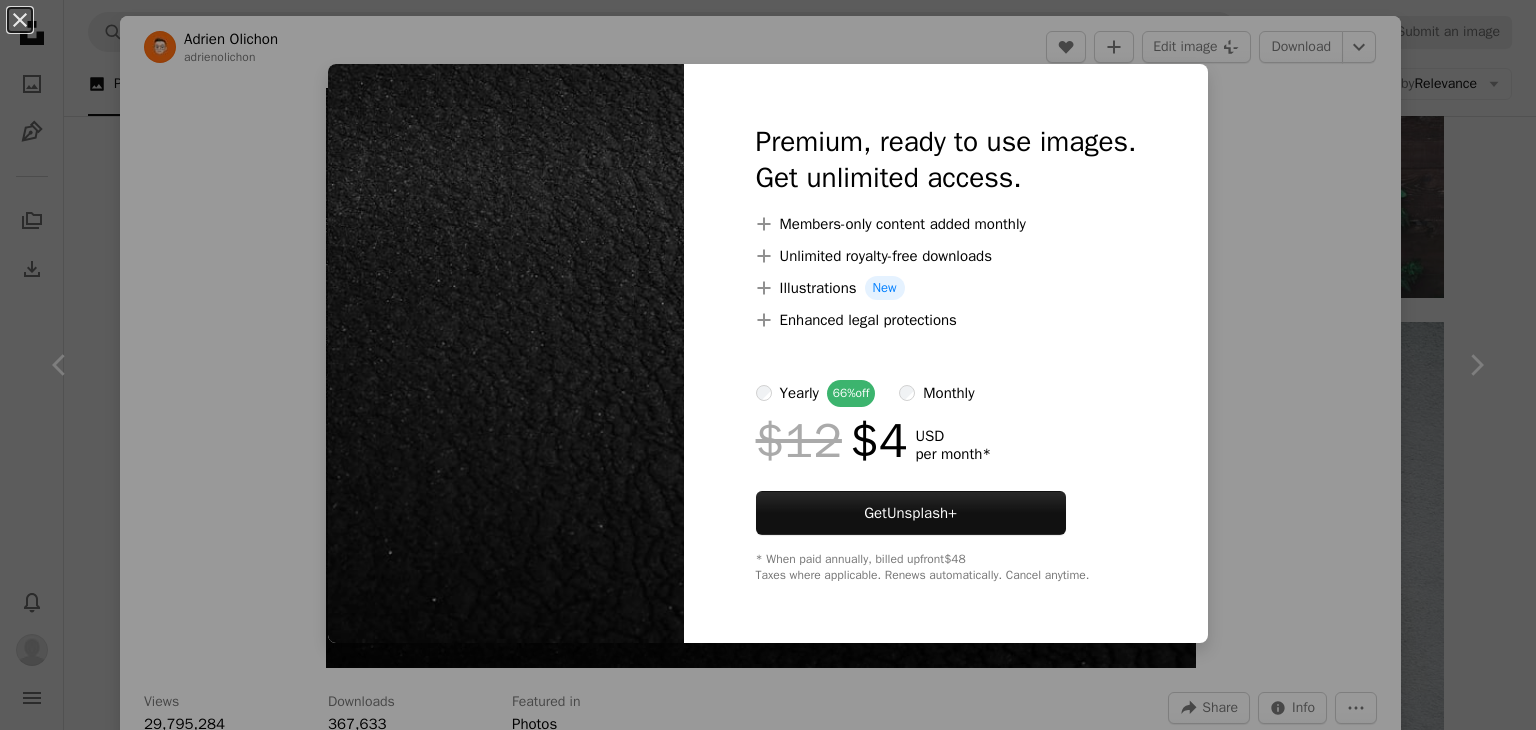click on "An X shape Premium, ready to use images. Get unlimited access. A plus sign Members-only content added monthly A plus sign Unlimited royalty-free downloads A plus sign Illustrations  New A plus sign Enhanced legal protections yearly 66%  off monthly $12   $4 USD per month * Get  Unsplash+ * When paid annually, billed upfront  $48 Taxes where applicable. Renews automatically. Cancel anytime." at bounding box center [768, 365] 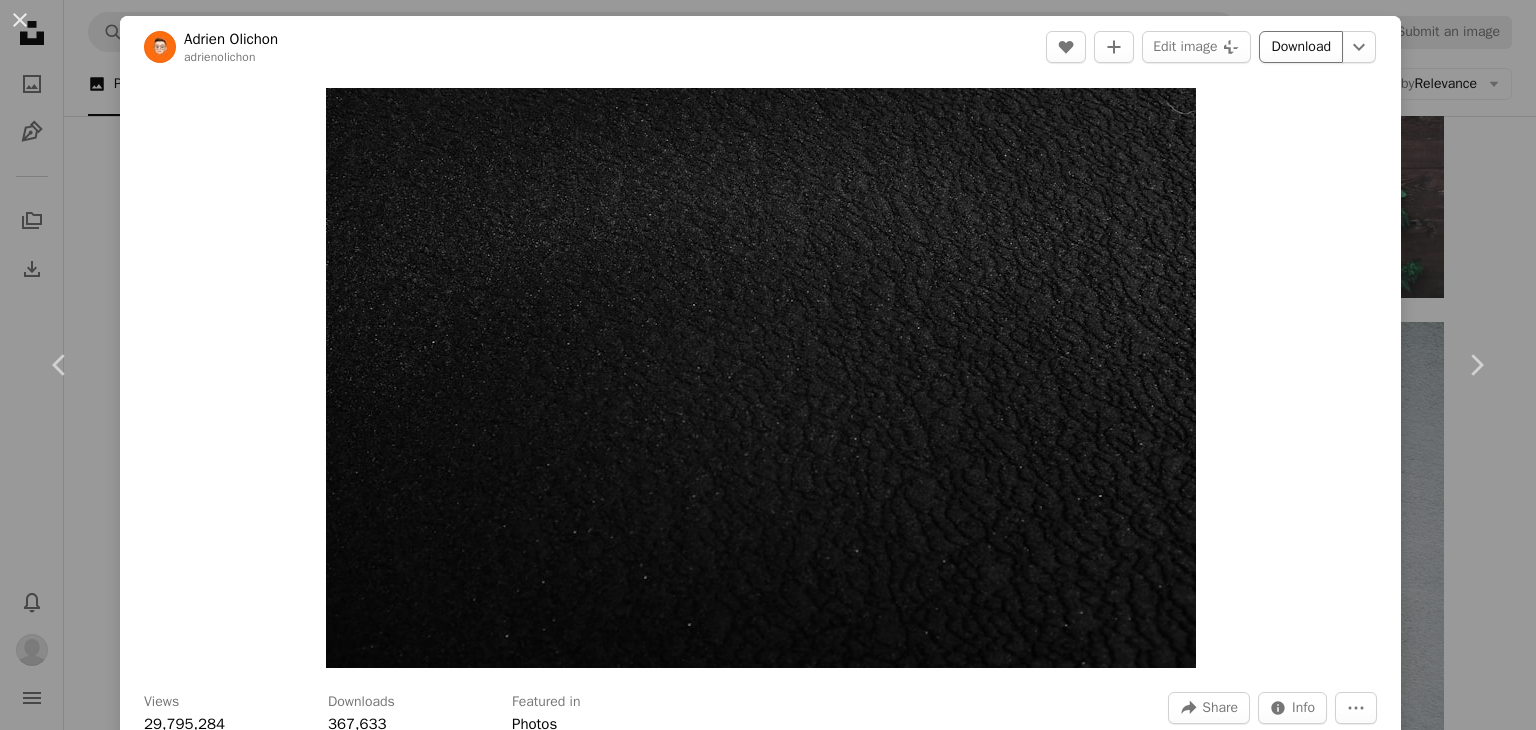 click on "Download" at bounding box center (1301, 47) 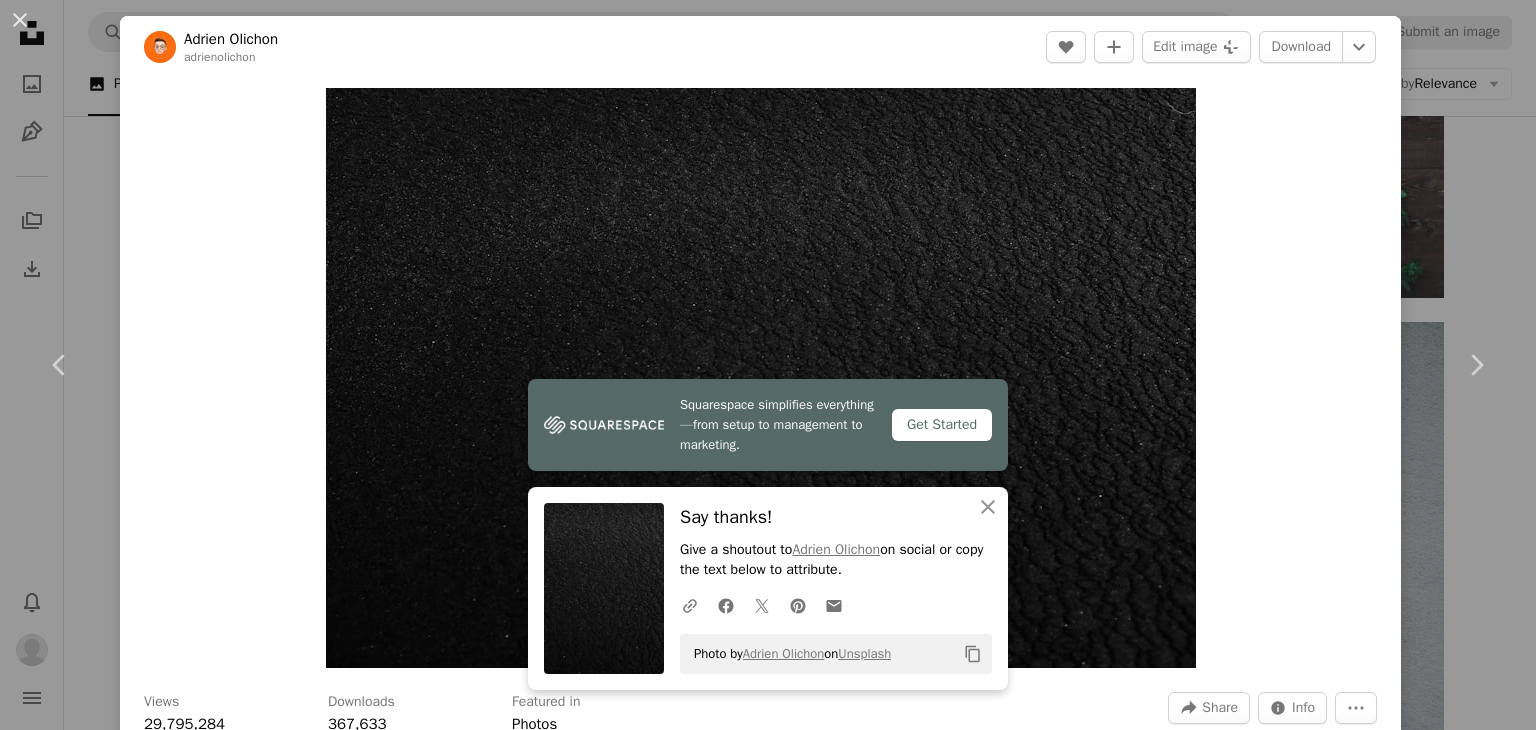 drag, startPoint x: 16, startPoint y: 17, endPoint x: 265, endPoint y: 54, distance: 251.734 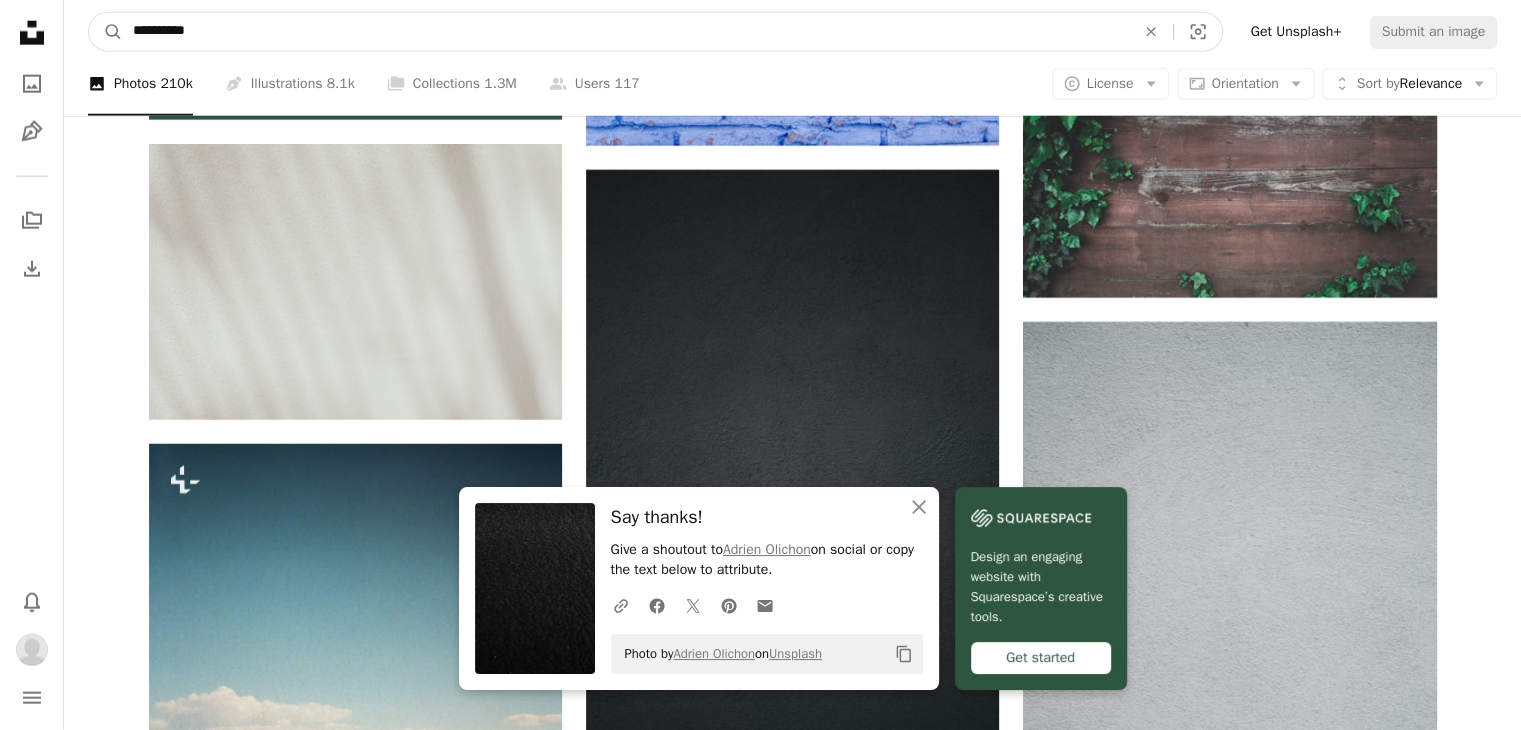 click on "**********" at bounding box center [626, 32] 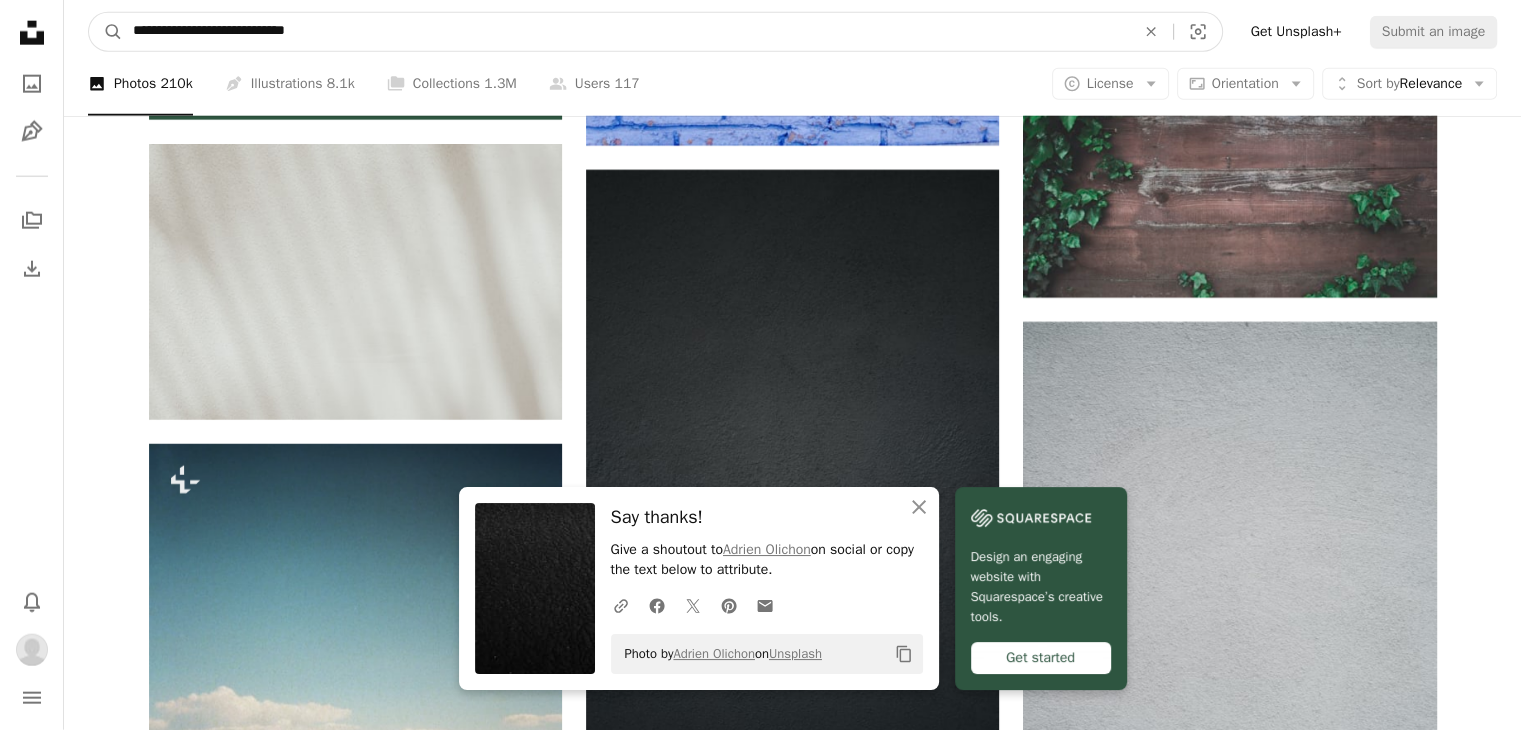 type on "**********" 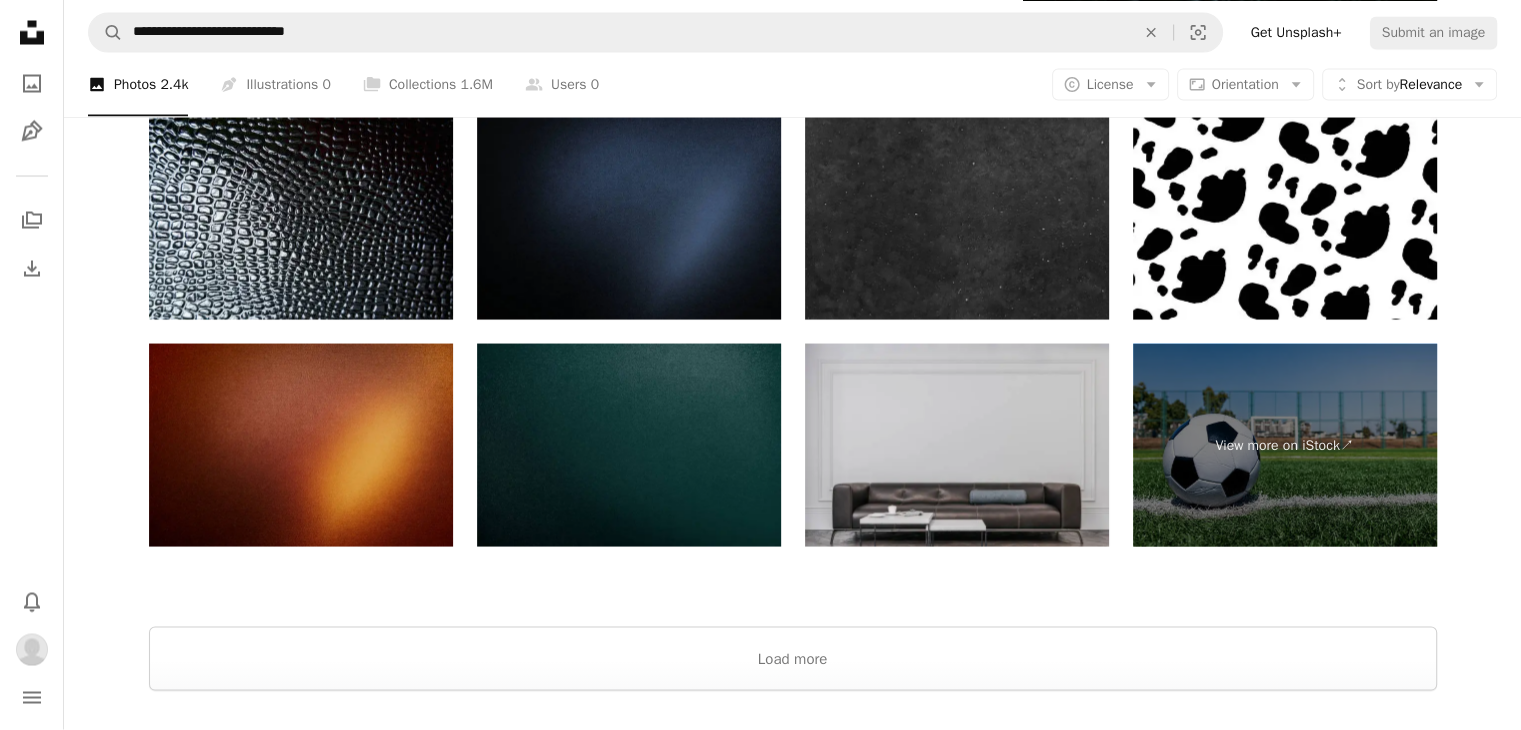 scroll, scrollTop: 4094, scrollLeft: 0, axis: vertical 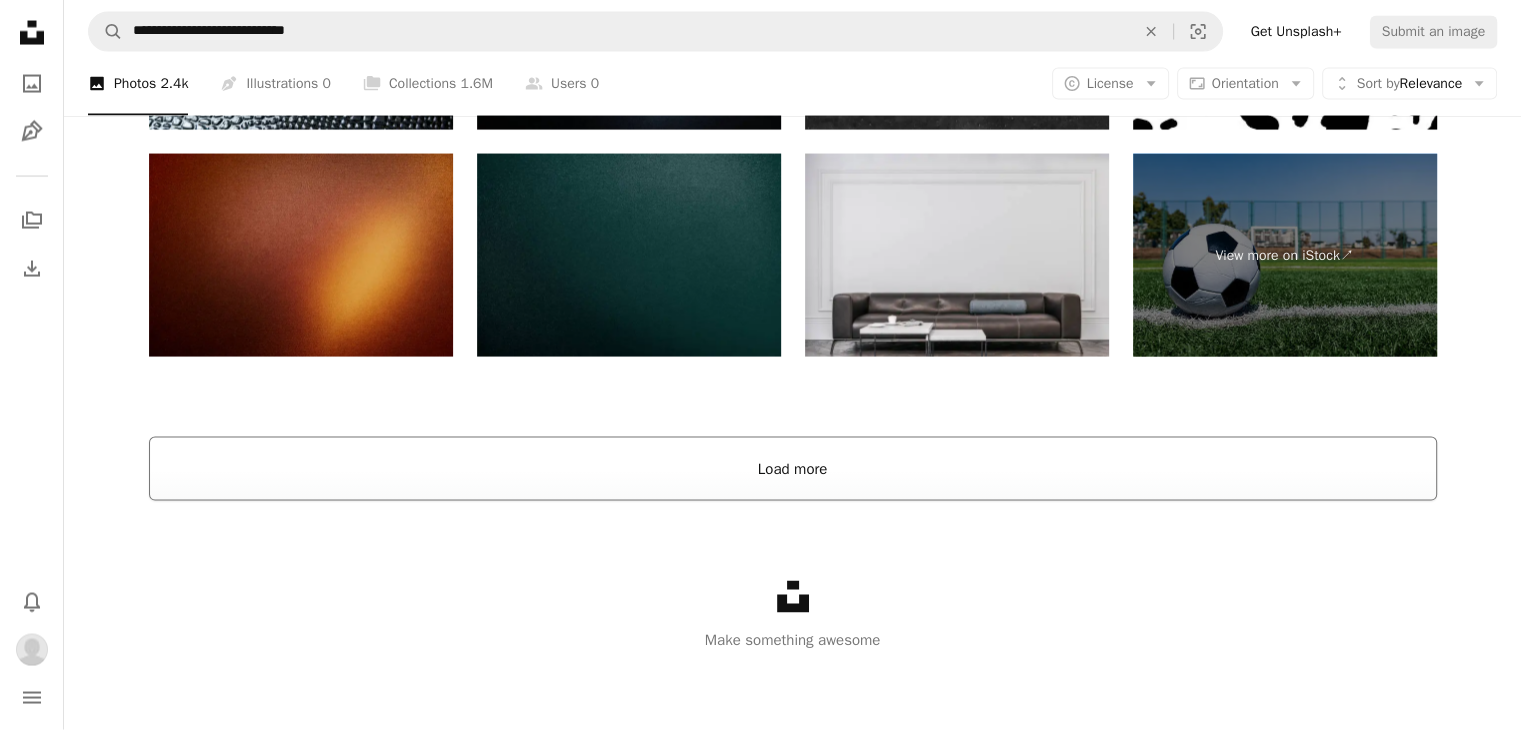 click on "Load more" at bounding box center (793, 469) 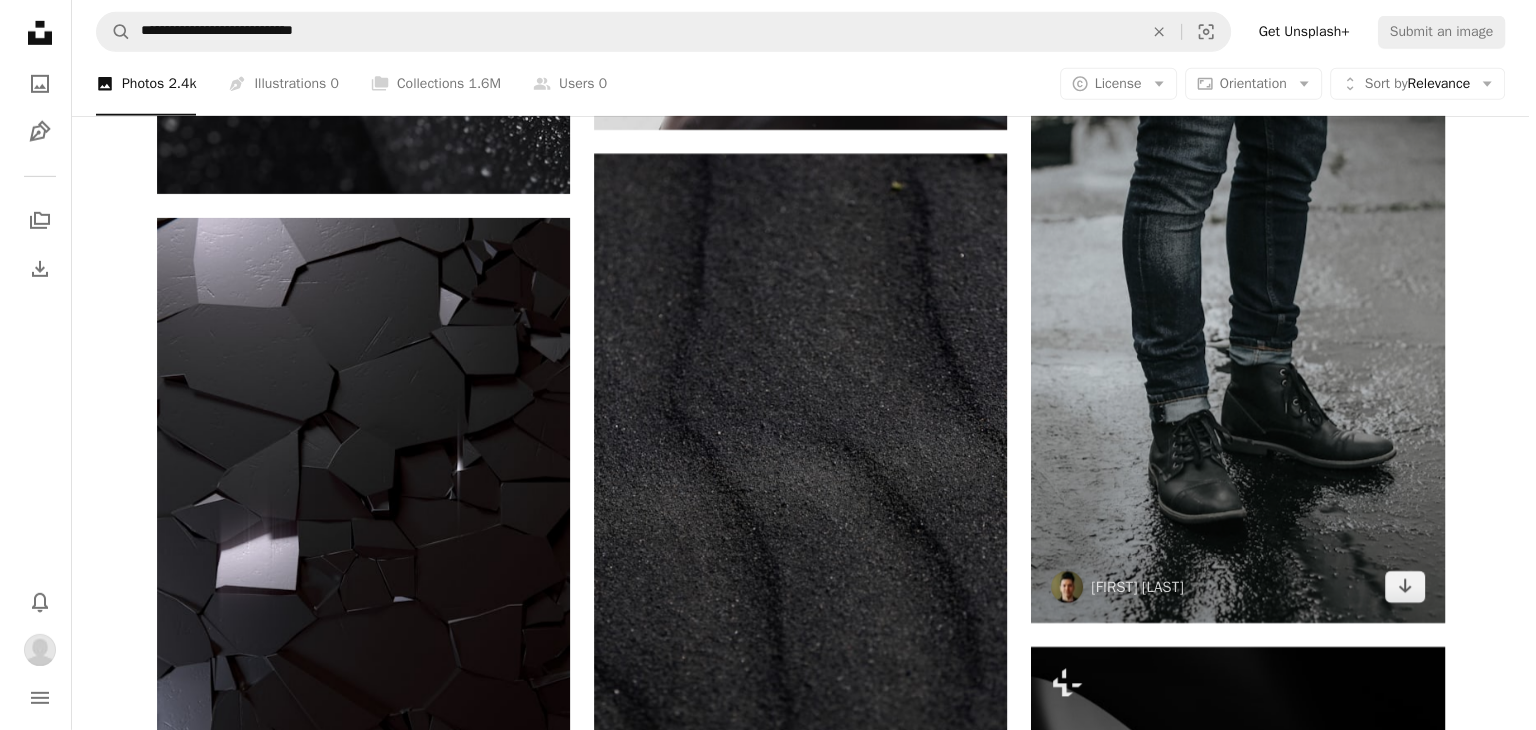 scroll, scrollTop: 6394, scrollLeft: 0, axis: vertical 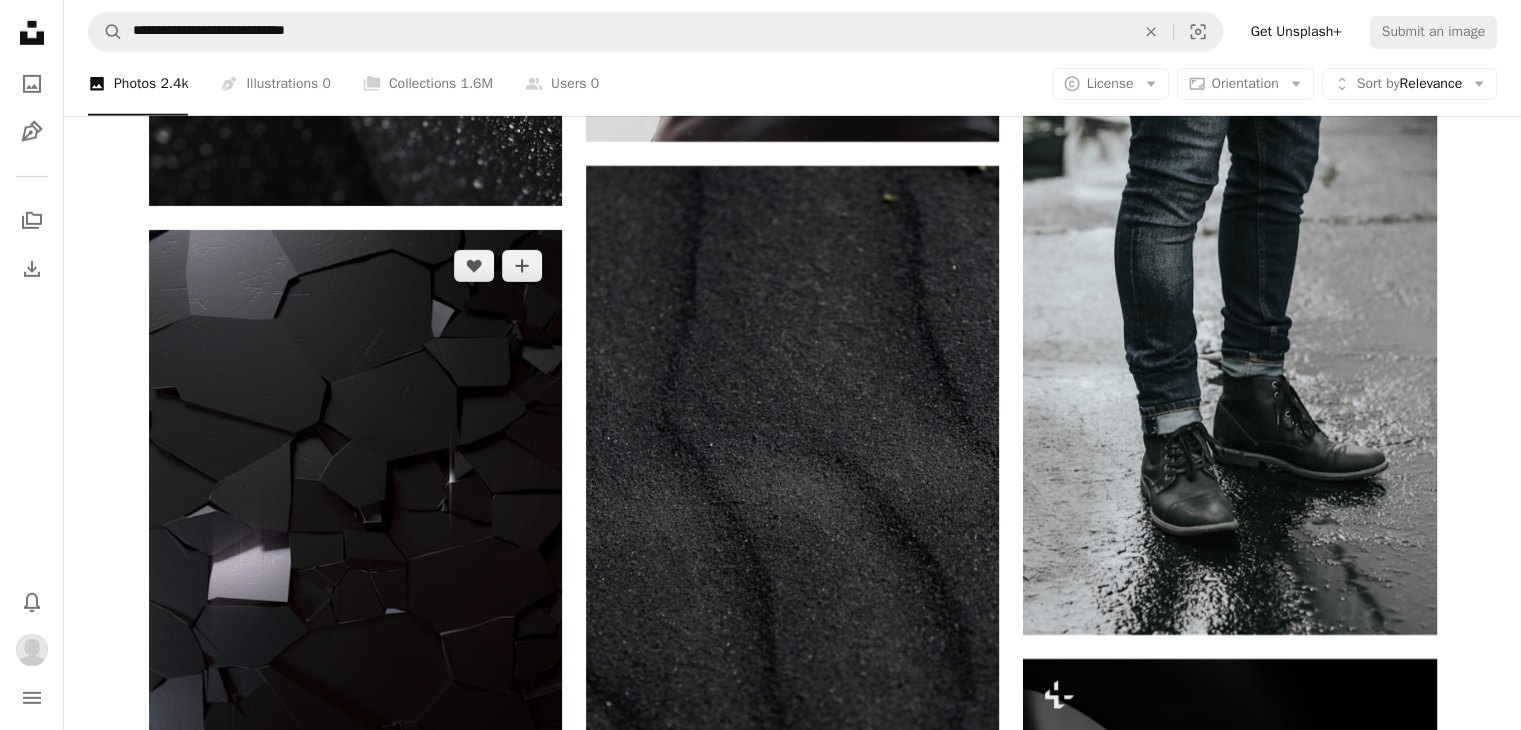 click at bounding box center [355, 540] 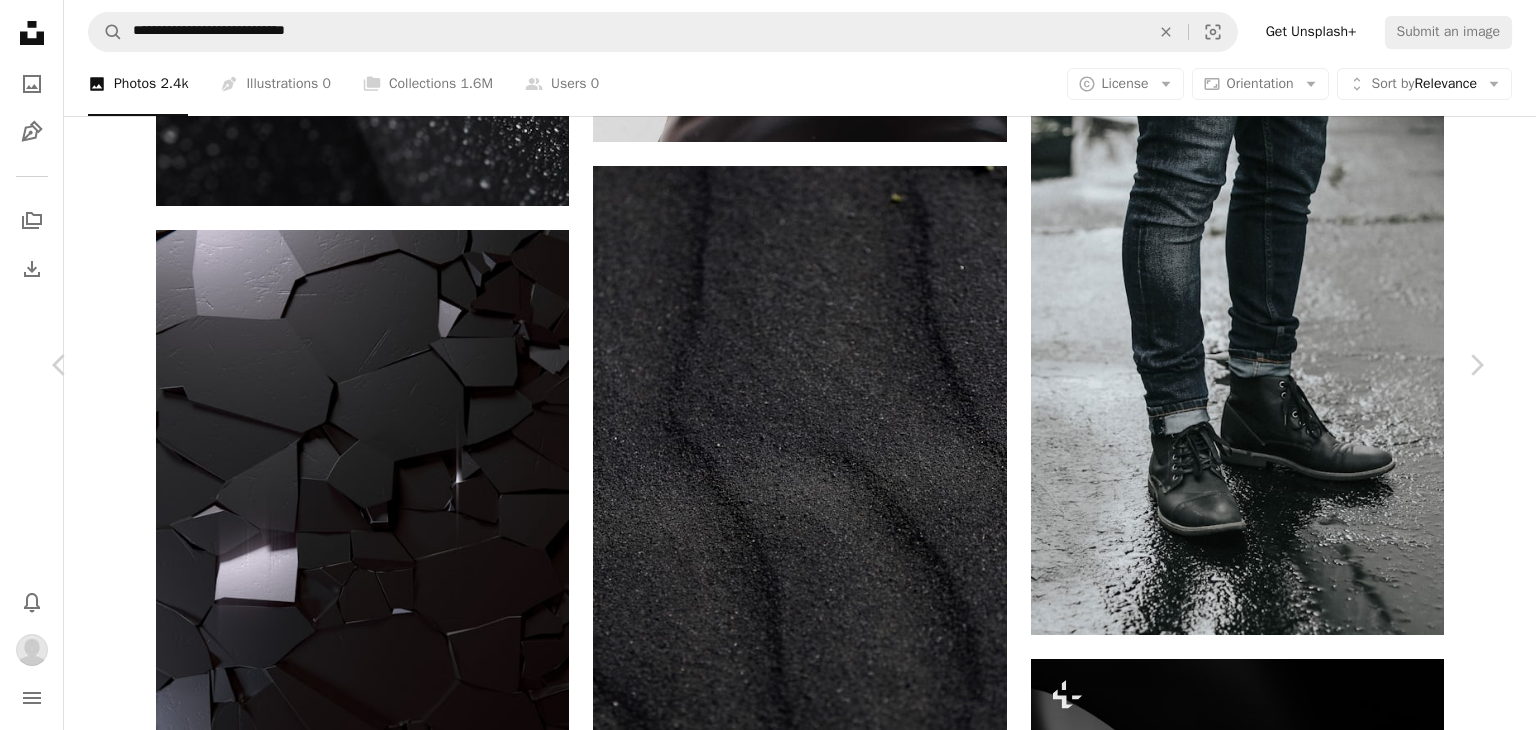 drag, startPoint x: 1265, startPoint y: 48, endPoint x: 1250, endPoint y: 78, distance: 33.54102 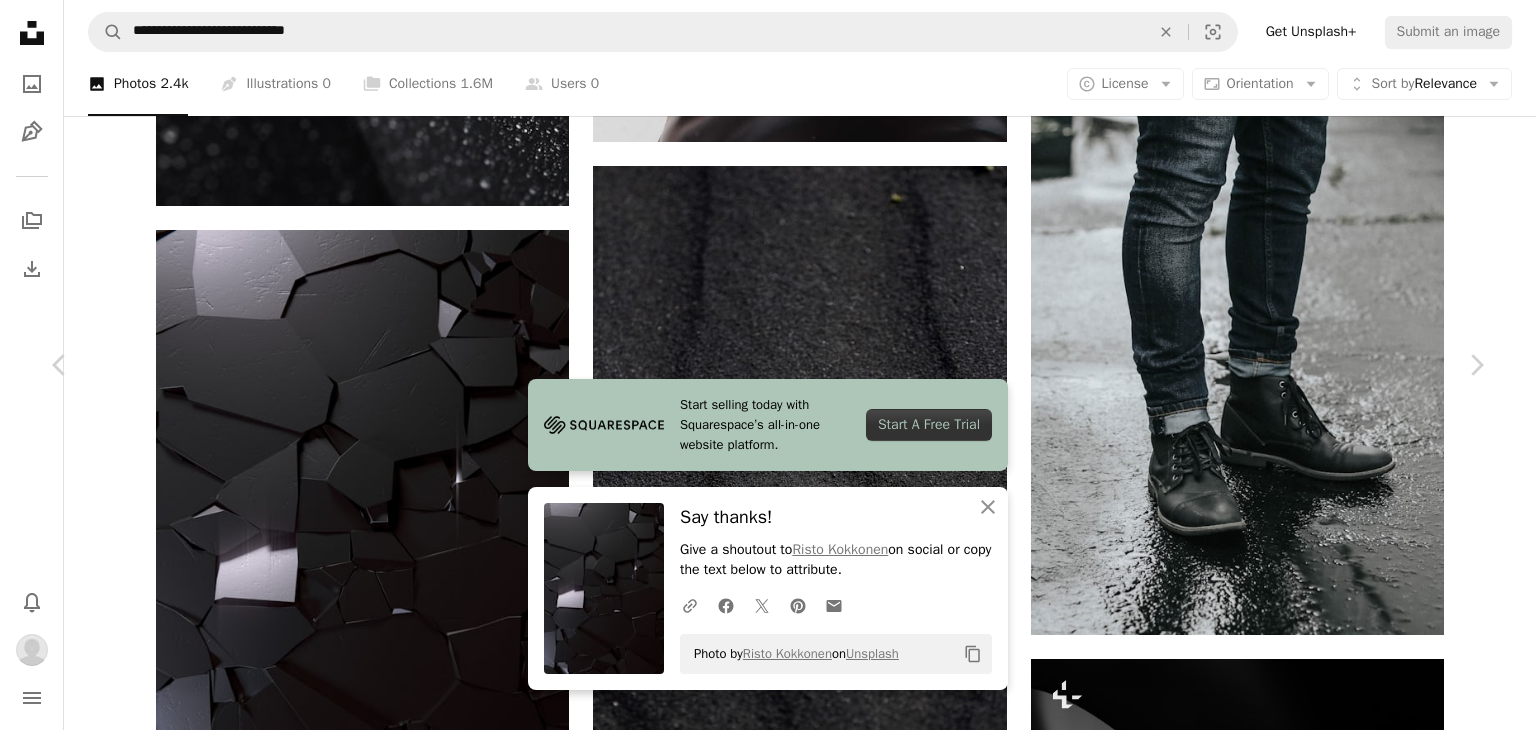 scroll, scrollTop: 900, scrollLeft: 0, axis: vertical 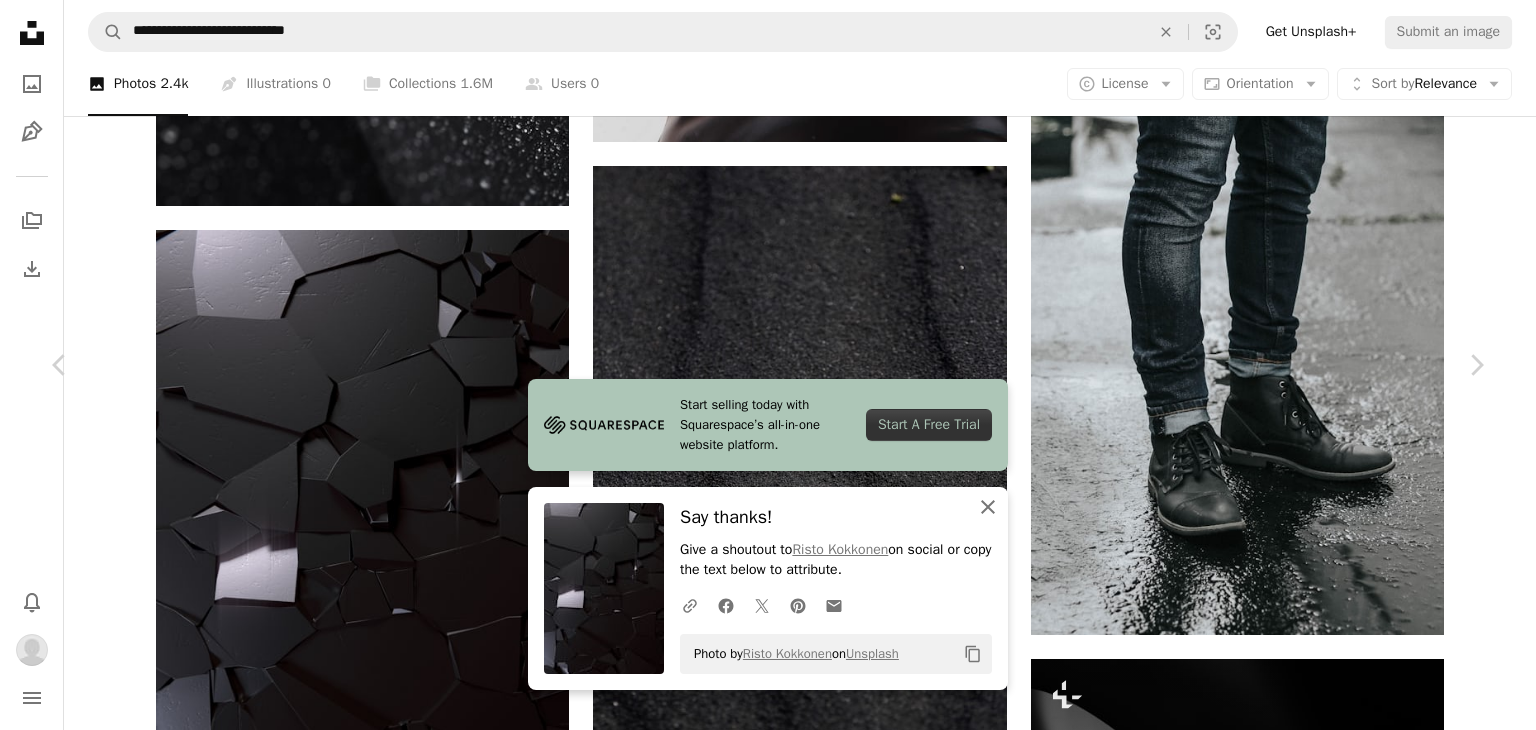 drag, startPoint x: 985, startPoint y: 509, endPoint x: 1002, endPoint y: 504, distance: 17.720045 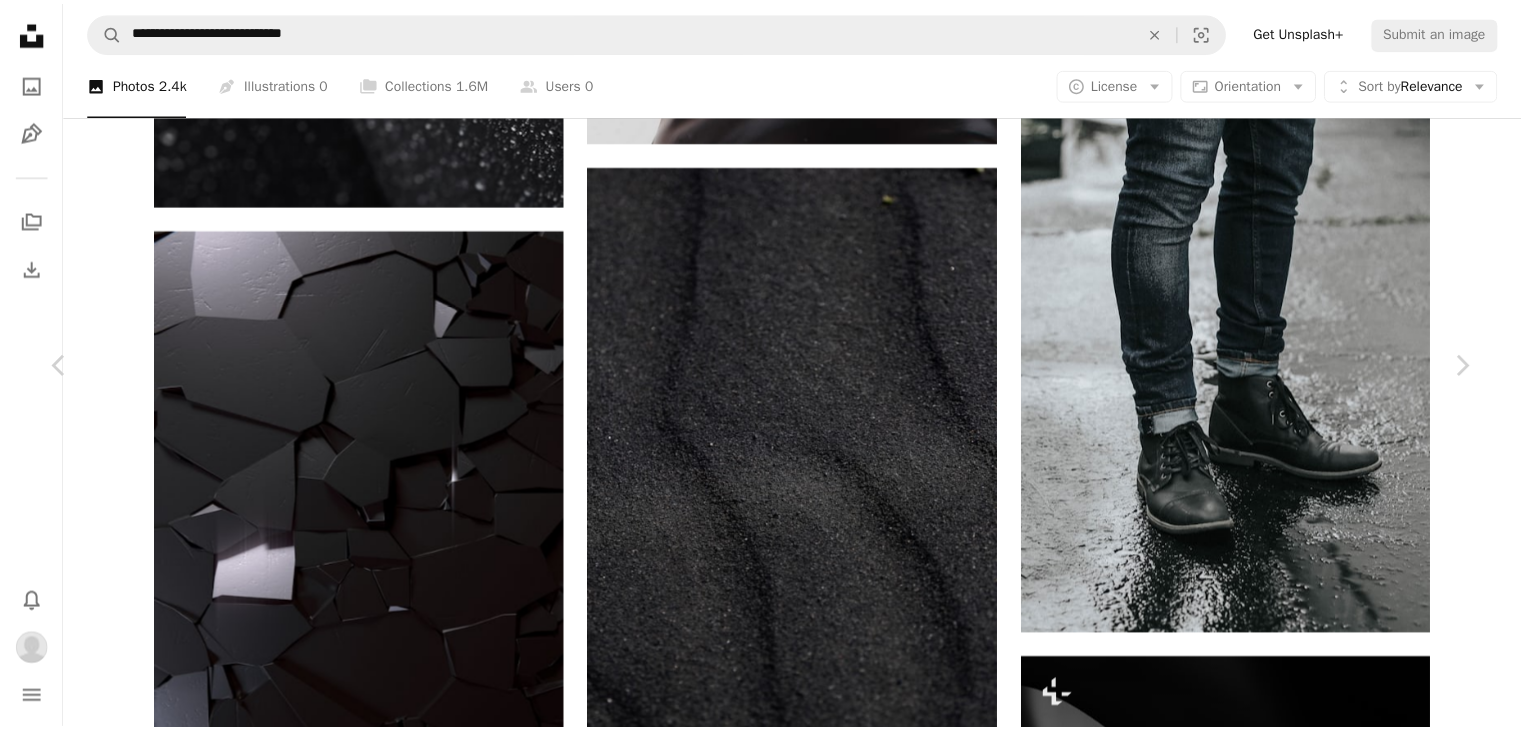 scroll, scrollTop: 7600, scrollLeft: 0, axis: vertical 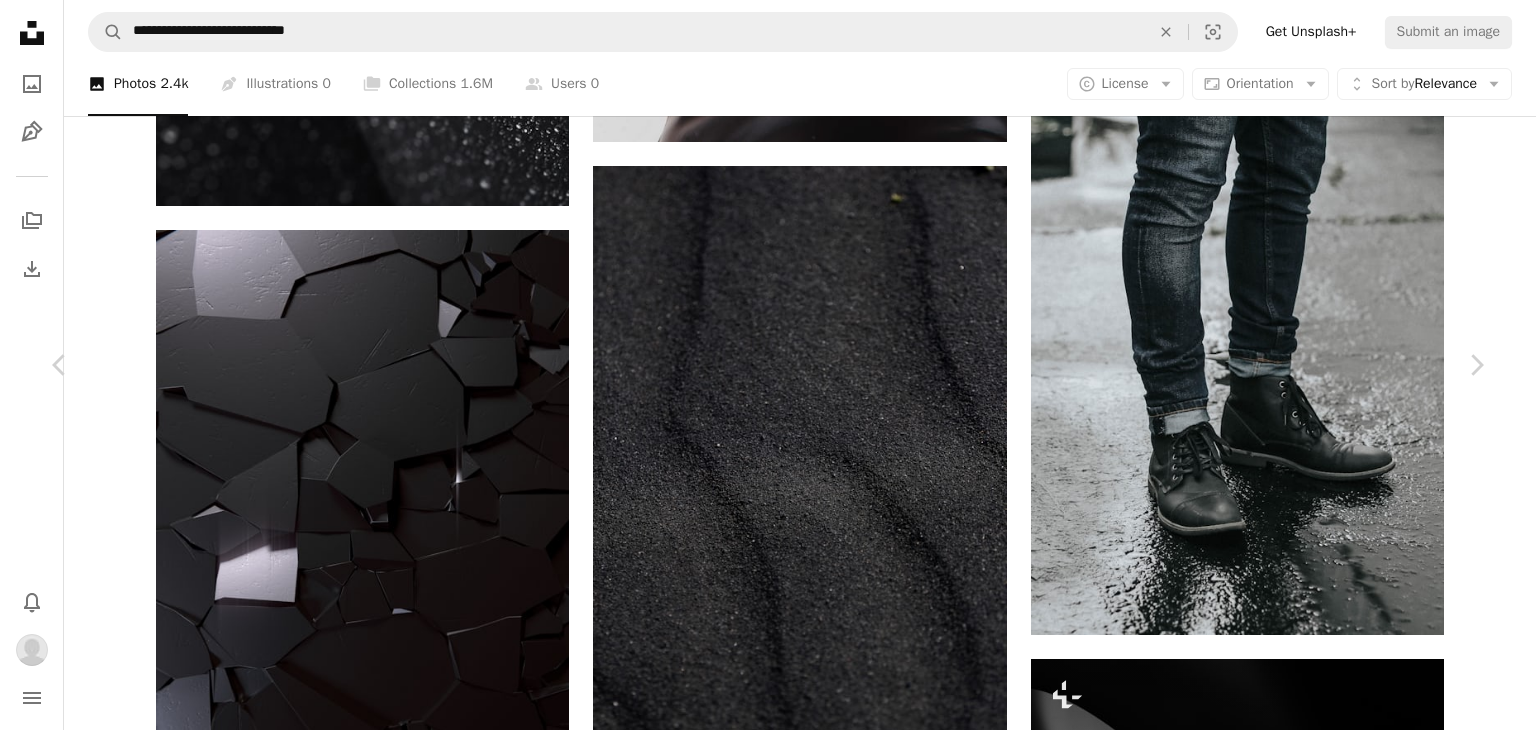 click on "An X shape" at bounding box center [20, 20] 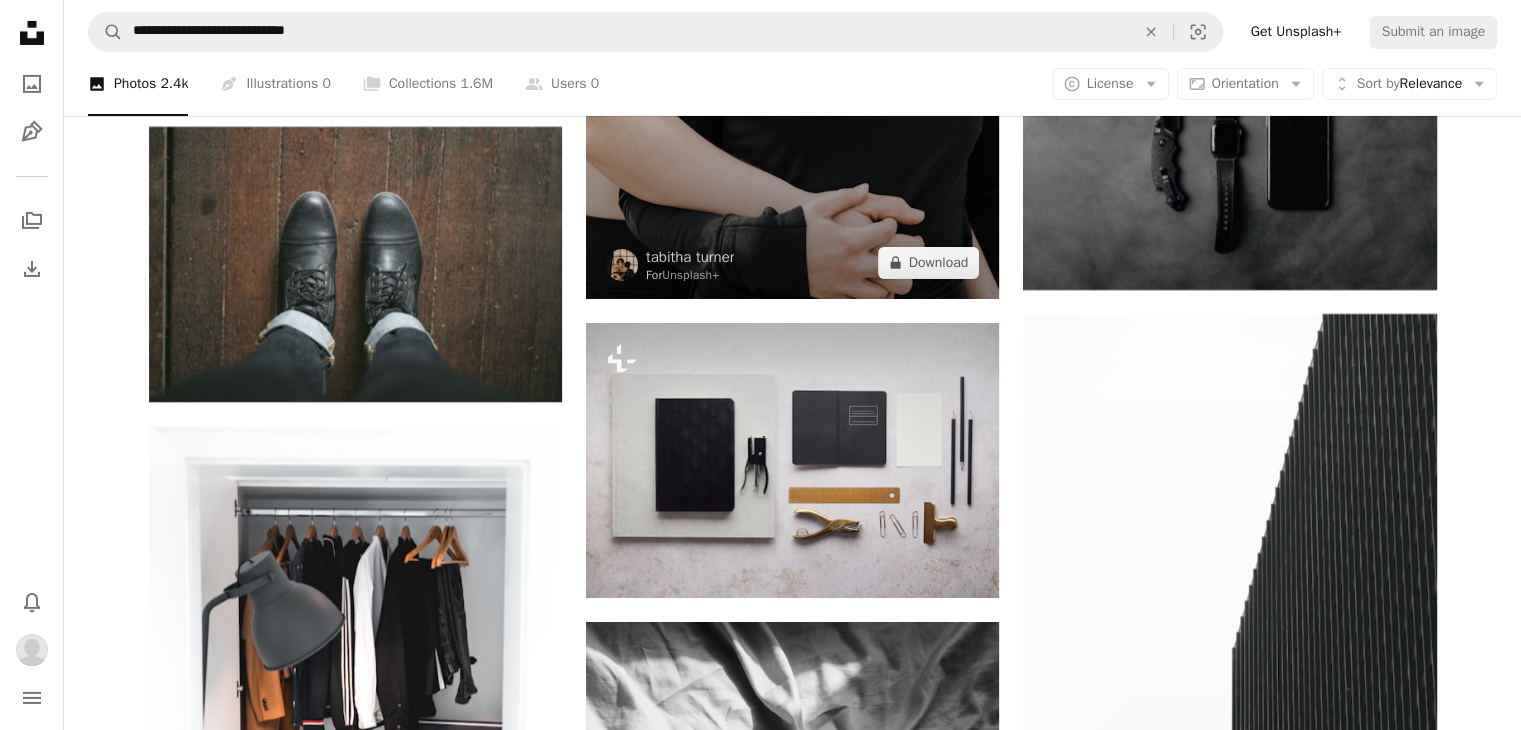 scroll, scrollTop: 14794, scrollLeft: 0, axis: vertical 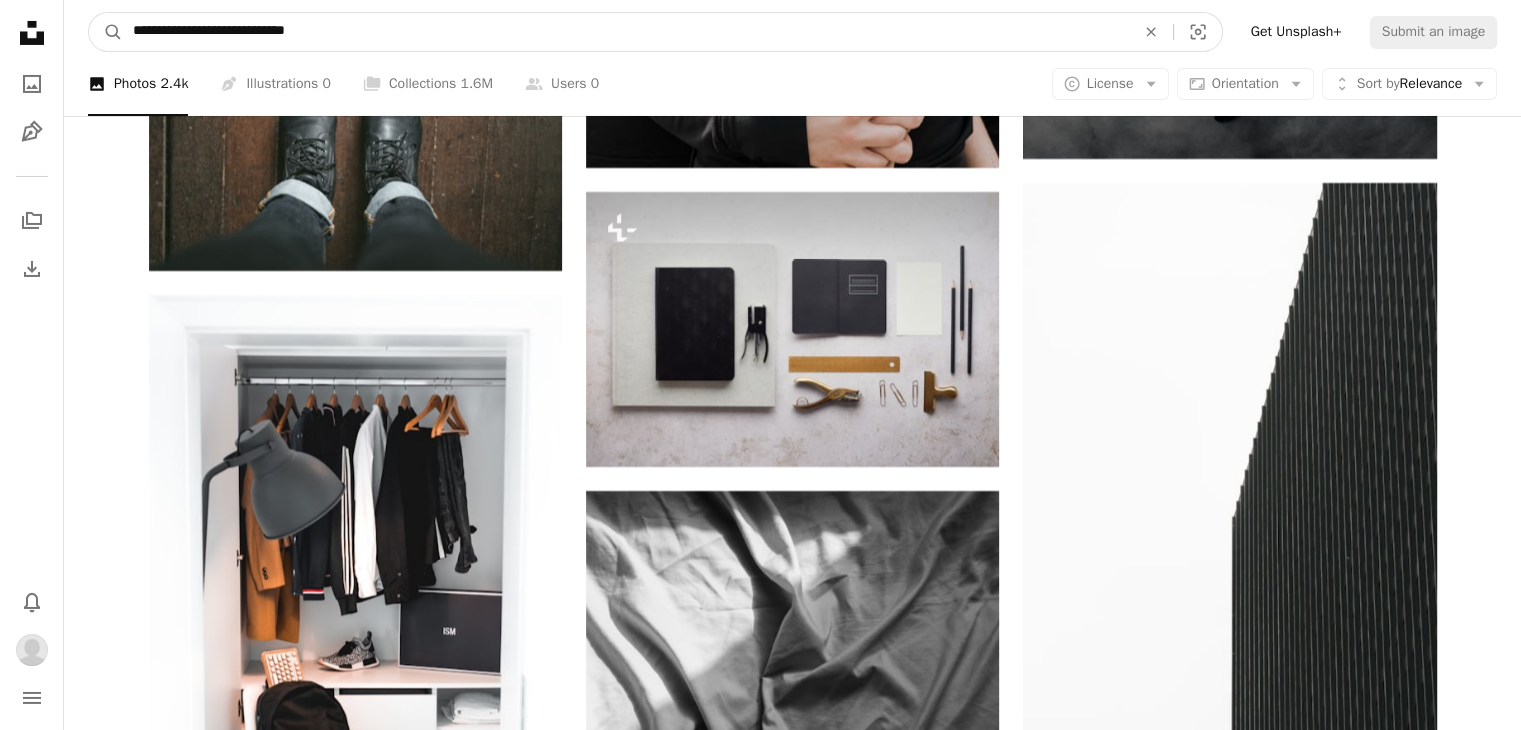 click on "**********" at bounding box center (626, 32) 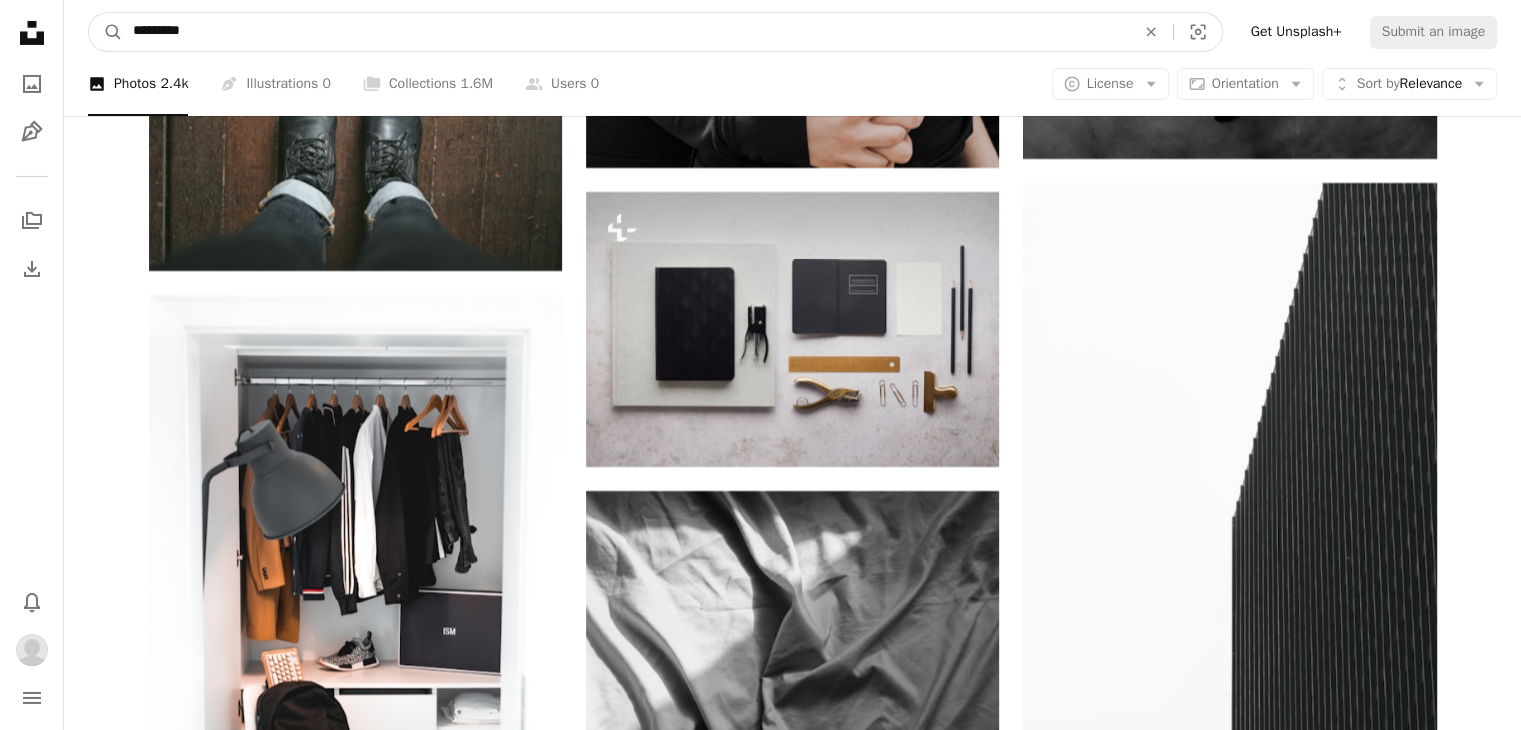 type on "*******" 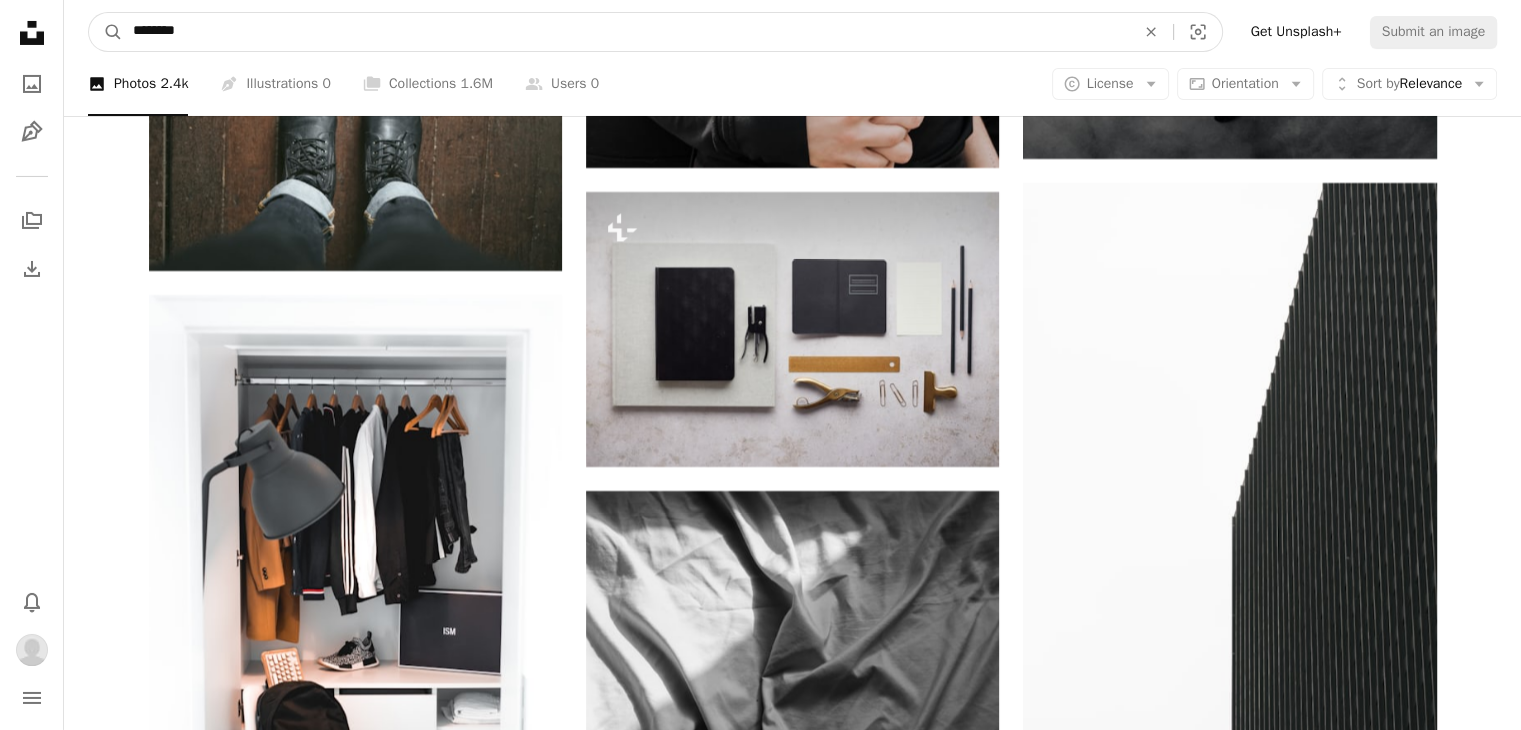 click on "A magnifying glass" at bounding box center [106, 32] 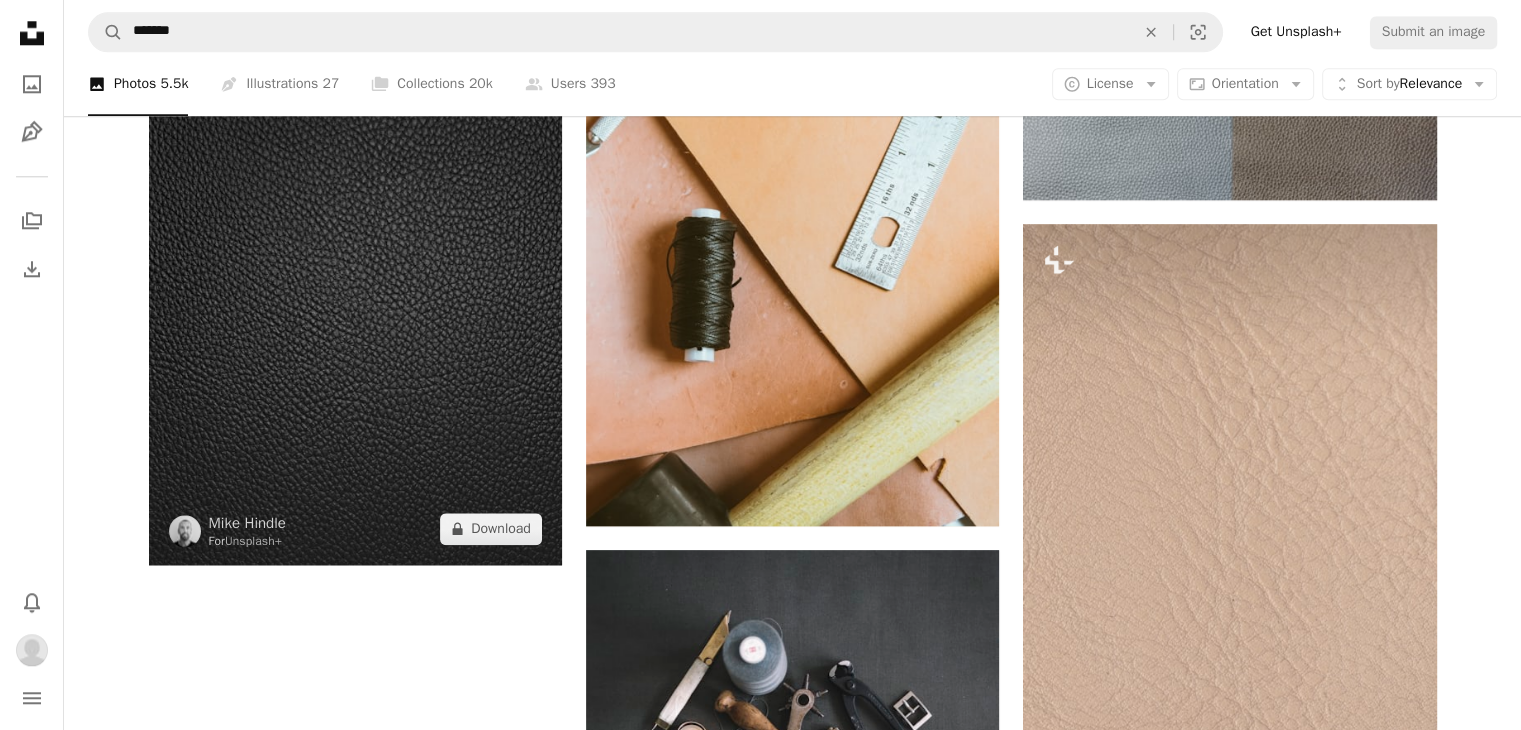 scroll, scrollTop: 2100, scrollLeft: 0, axis: vertical 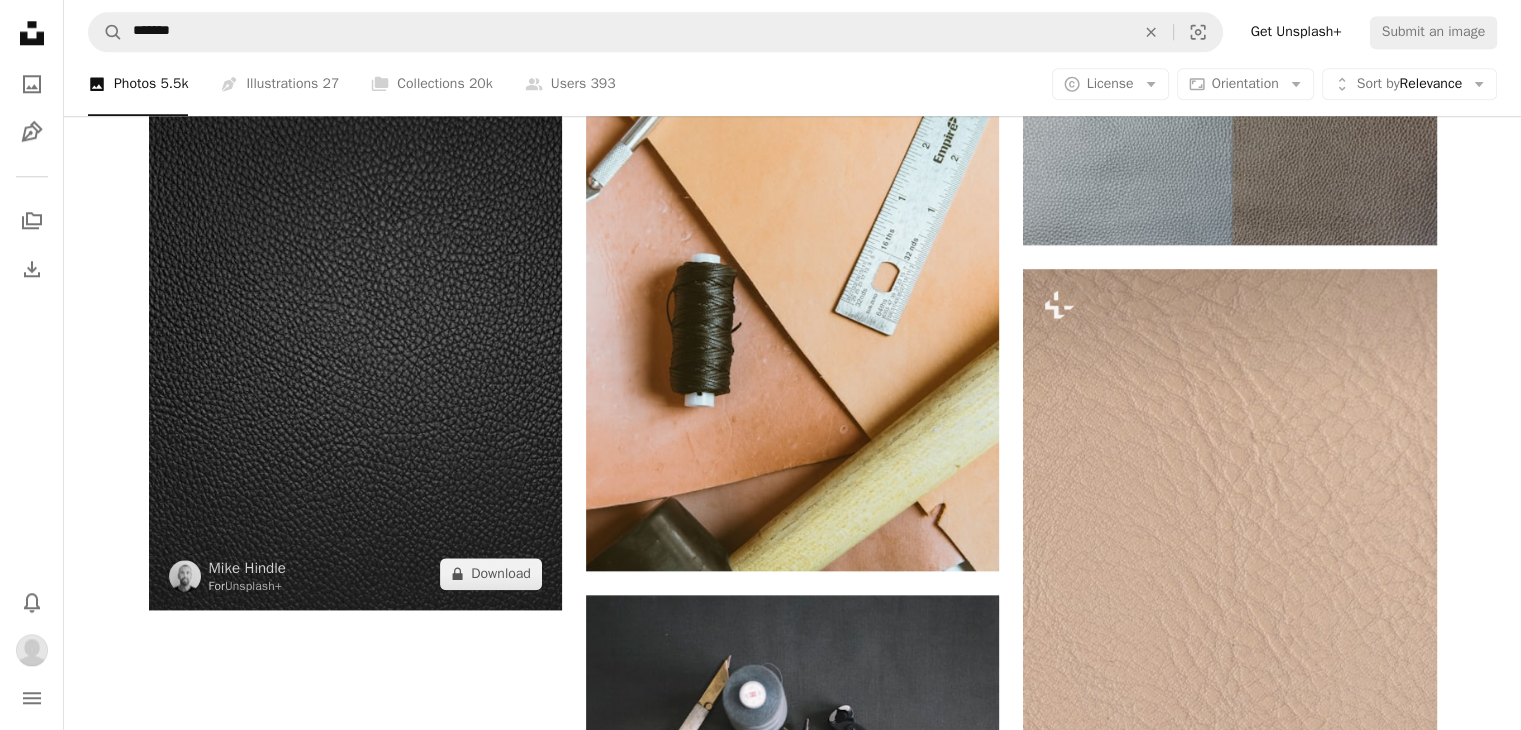 click at bounding box center (355, 333) 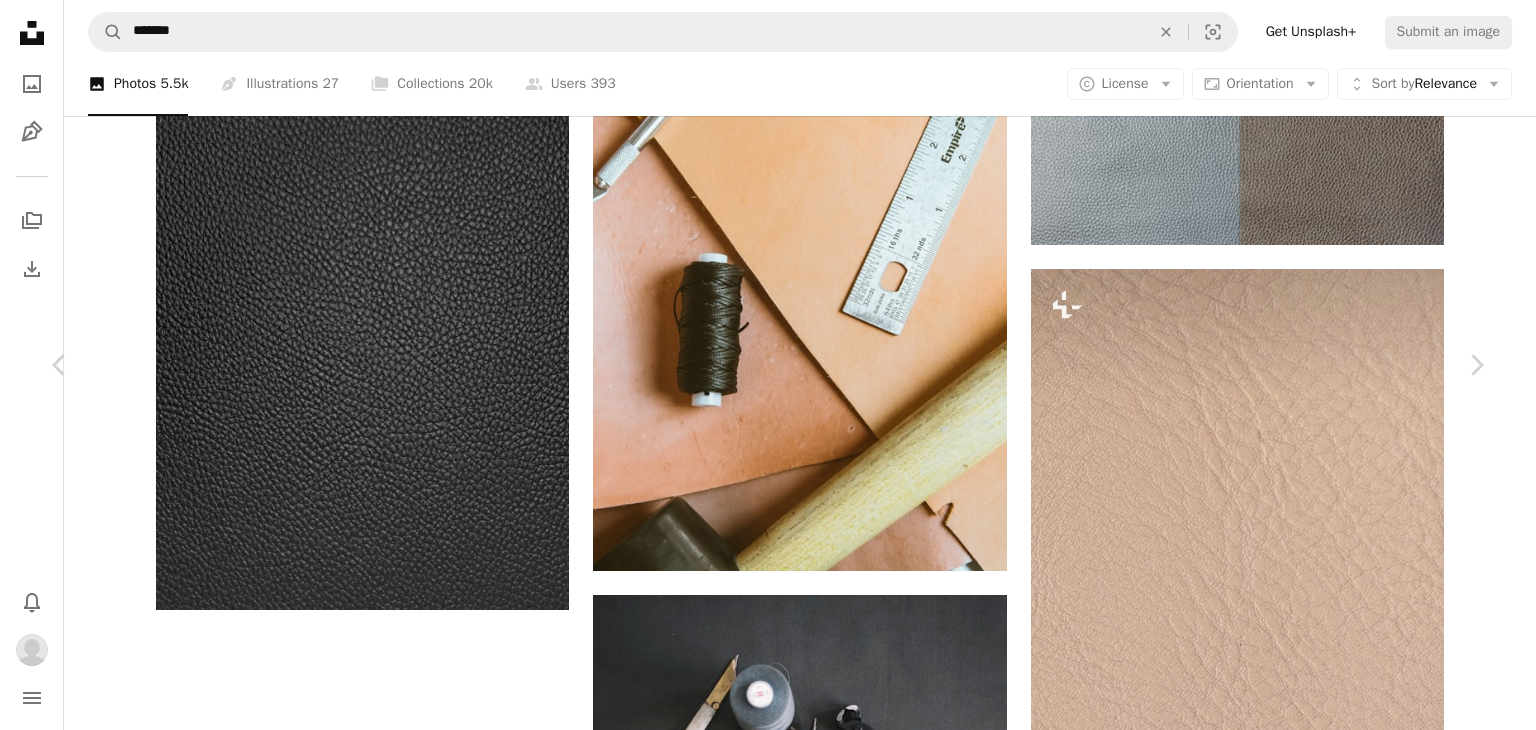 click on "A lock   Download" at bounding box center [1325, 2769] 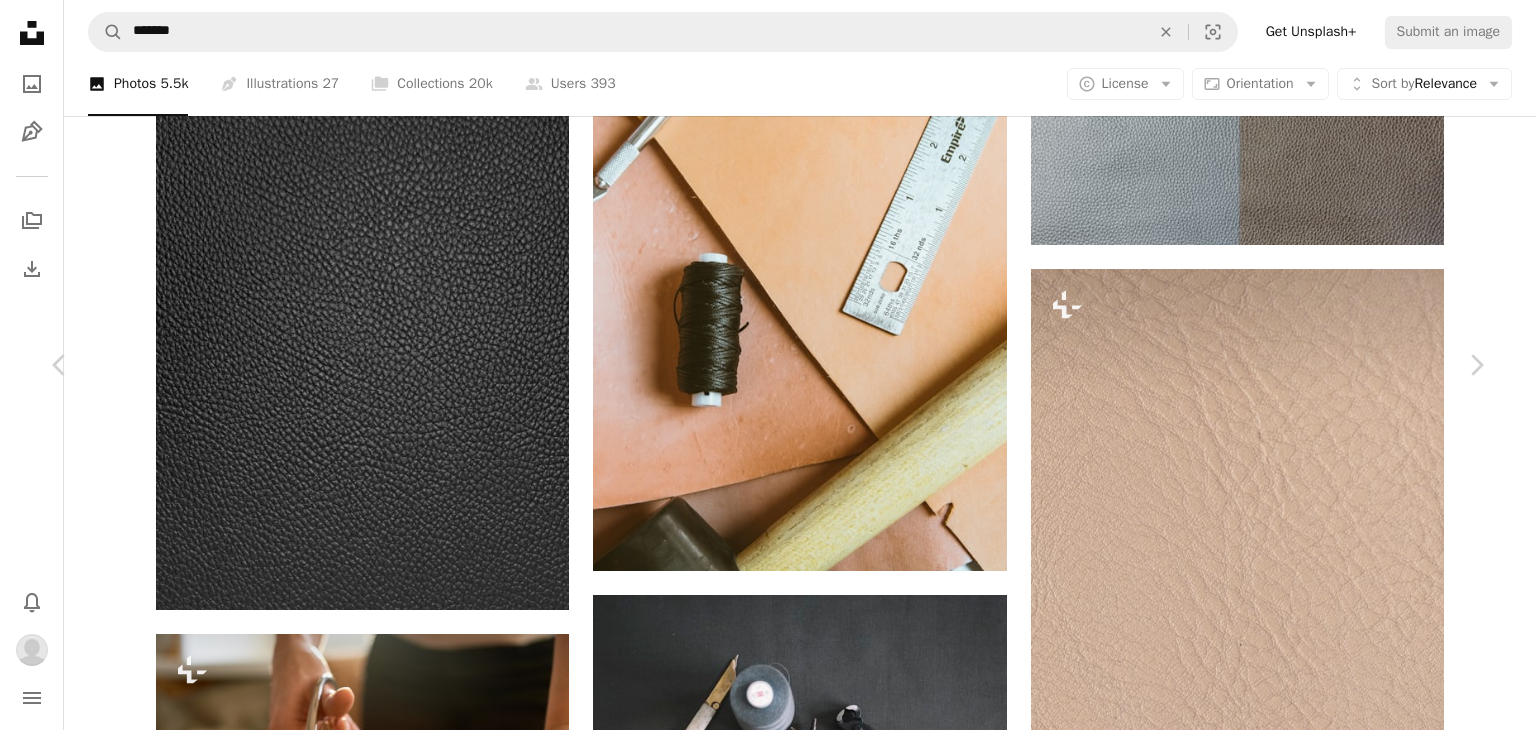click on "An X shape" at bounding box center (20, 20) 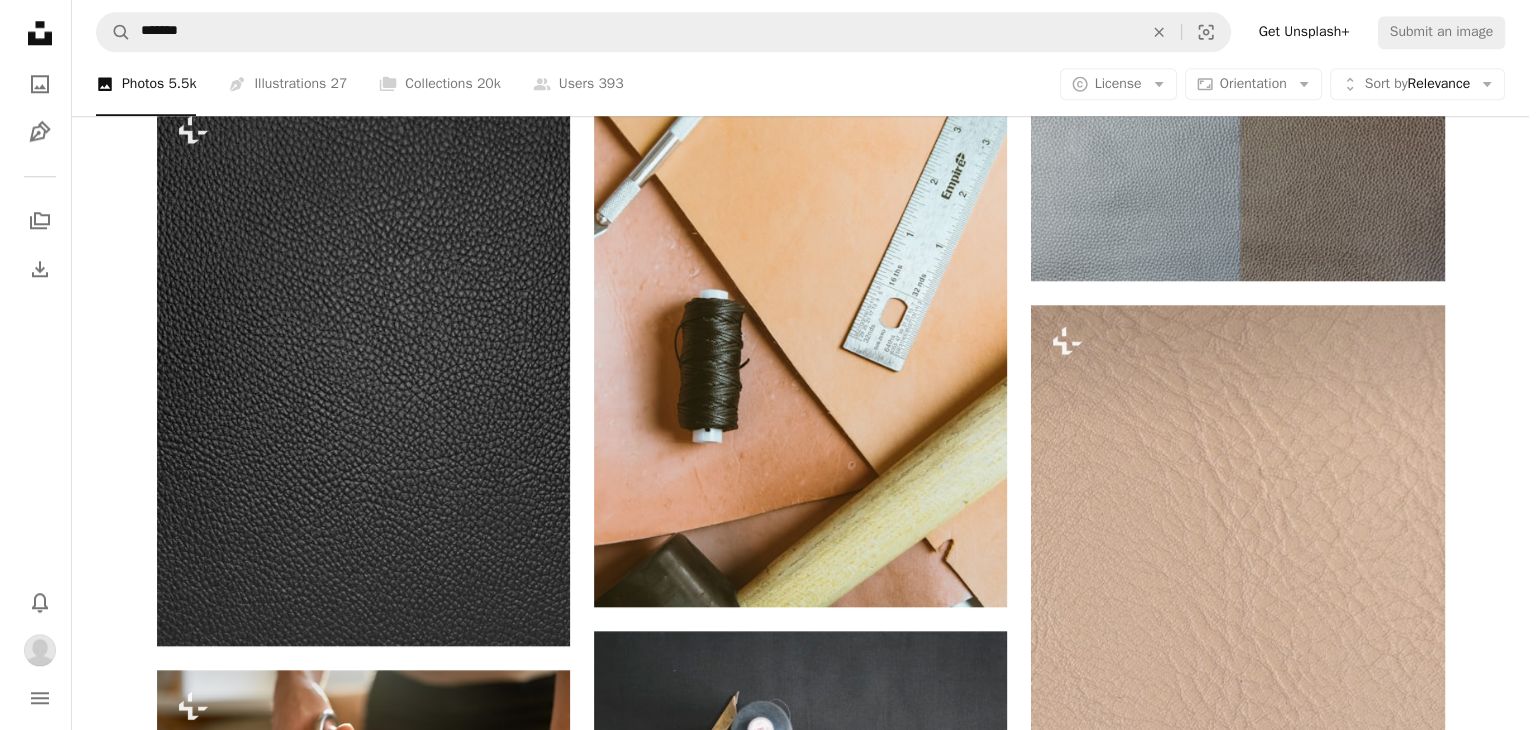 scroll, scrollTop: 1700, scrollLeft: 0, axis: vertical 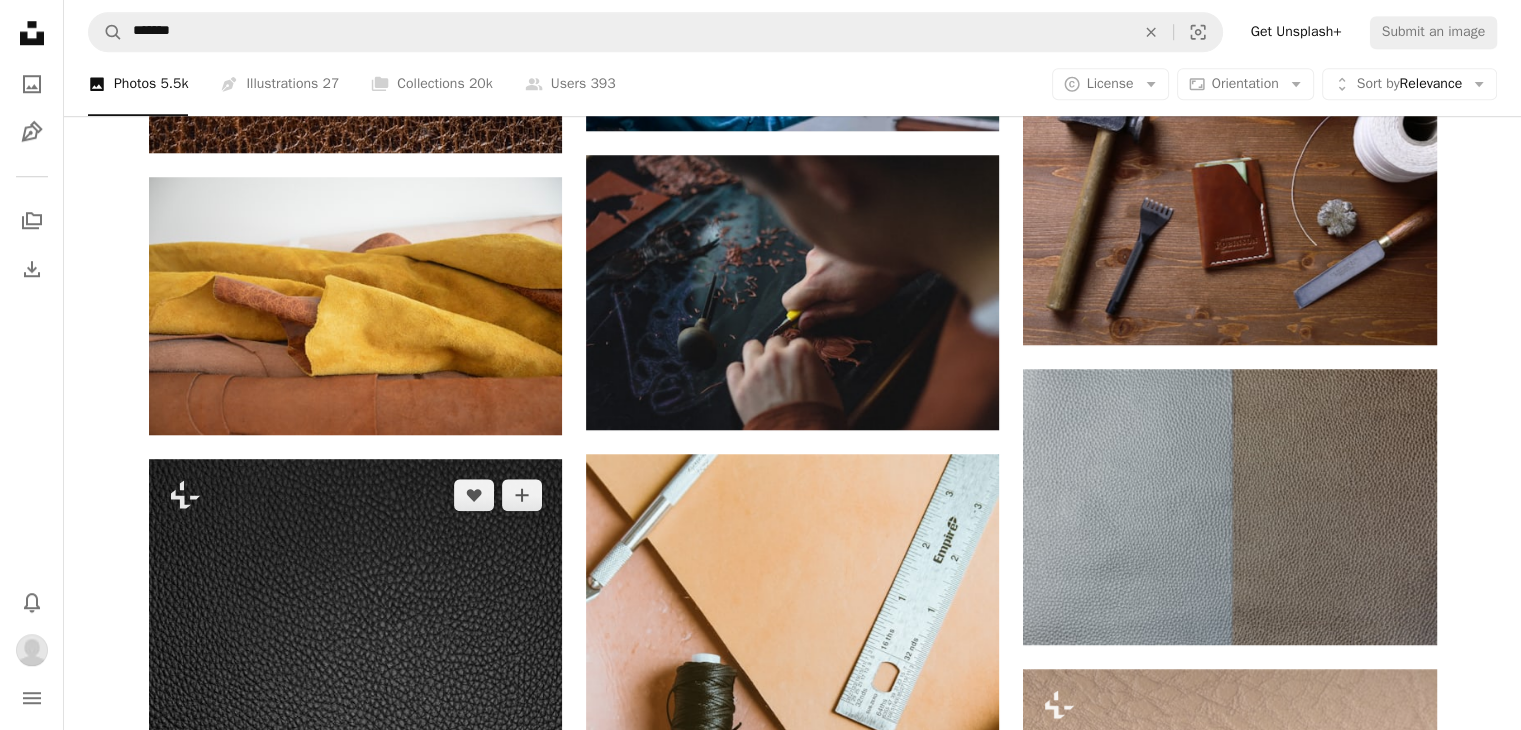click at bounding box center (355, 734) 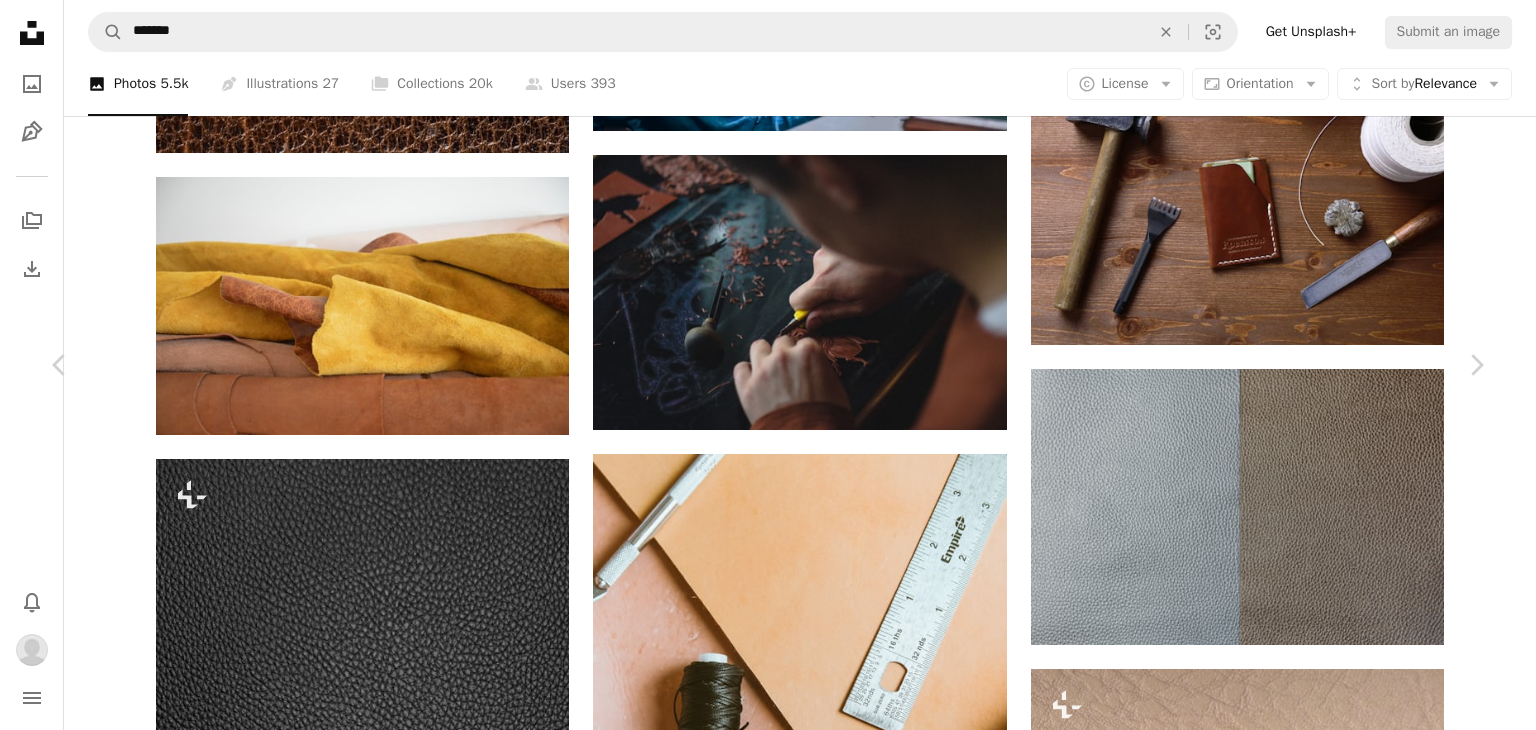 click 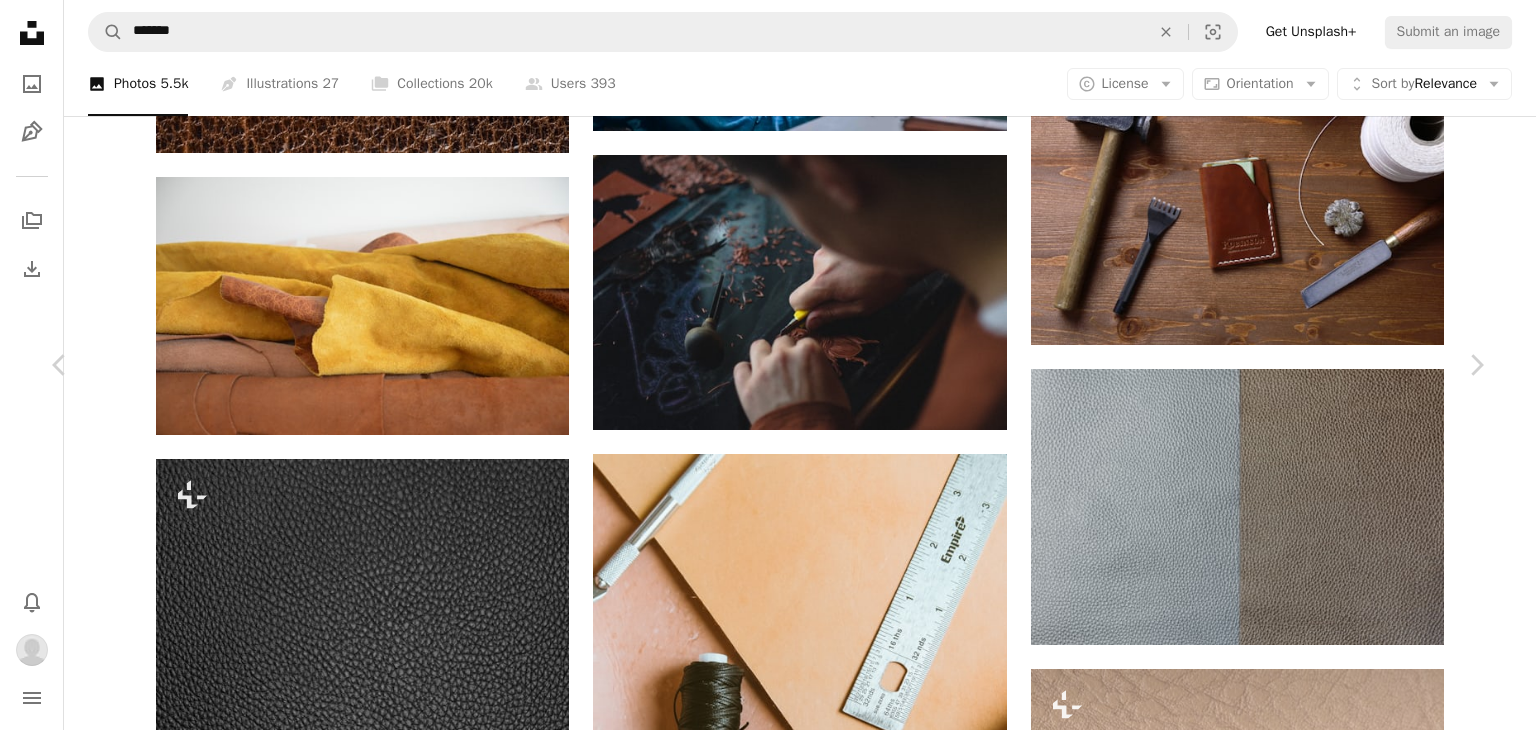 scroll, scrollTop: 200, scrollLeft: 0, axis: vertical 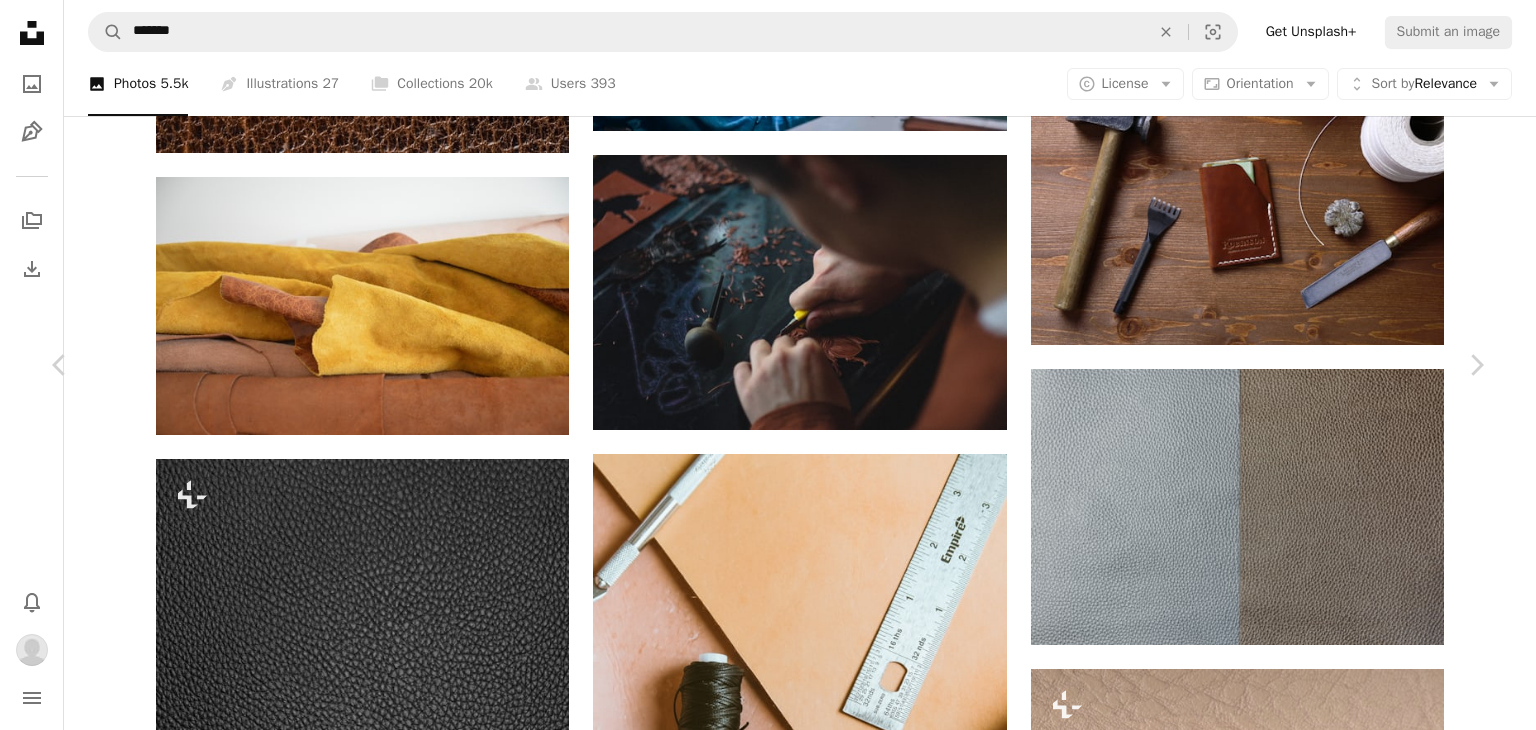 drag, startPoint x: 14, startPoint y: 13, endPoint x: 82, endPoint y: 45, distance: 75.153175 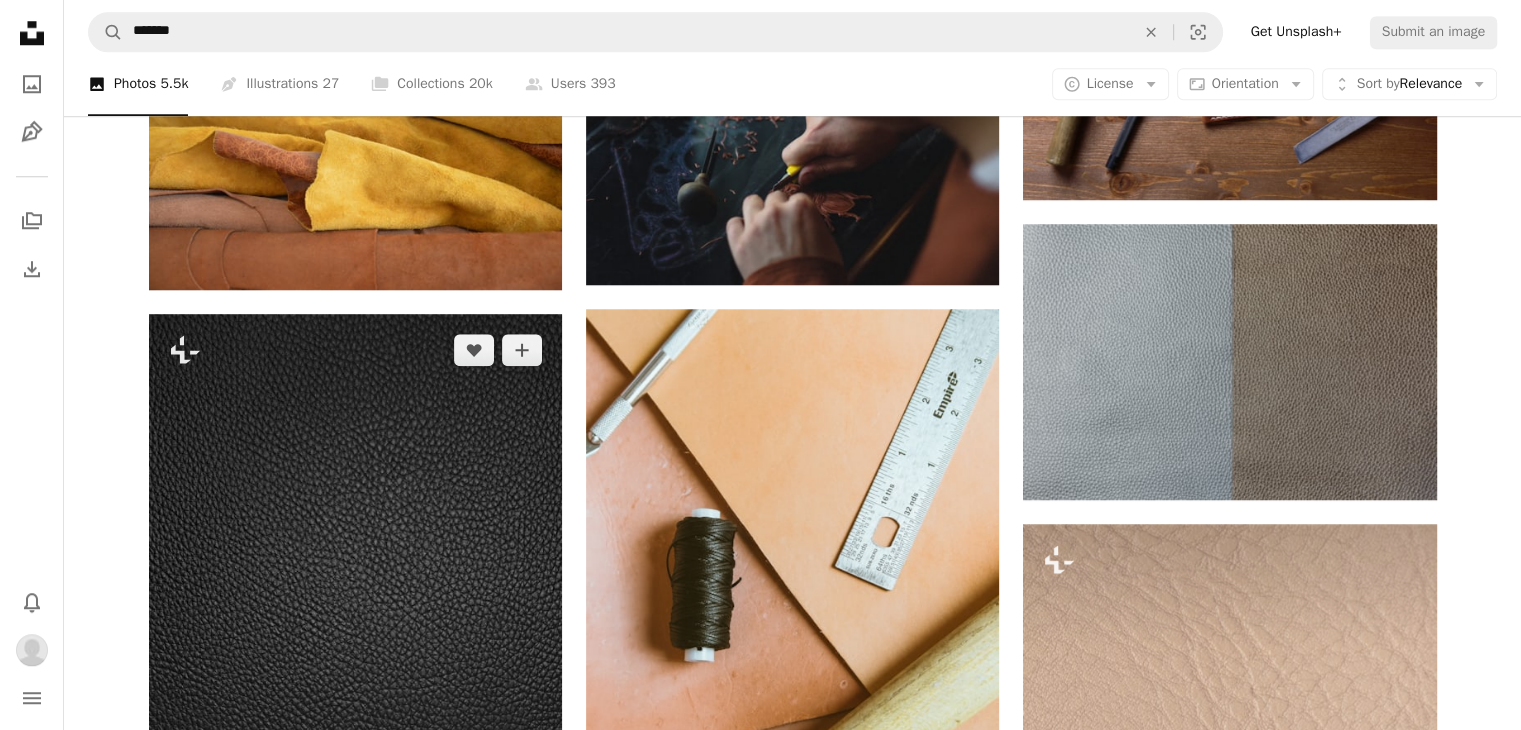 scroll, scrollTop: 2000, scrollLeft: 0, axis: vertical 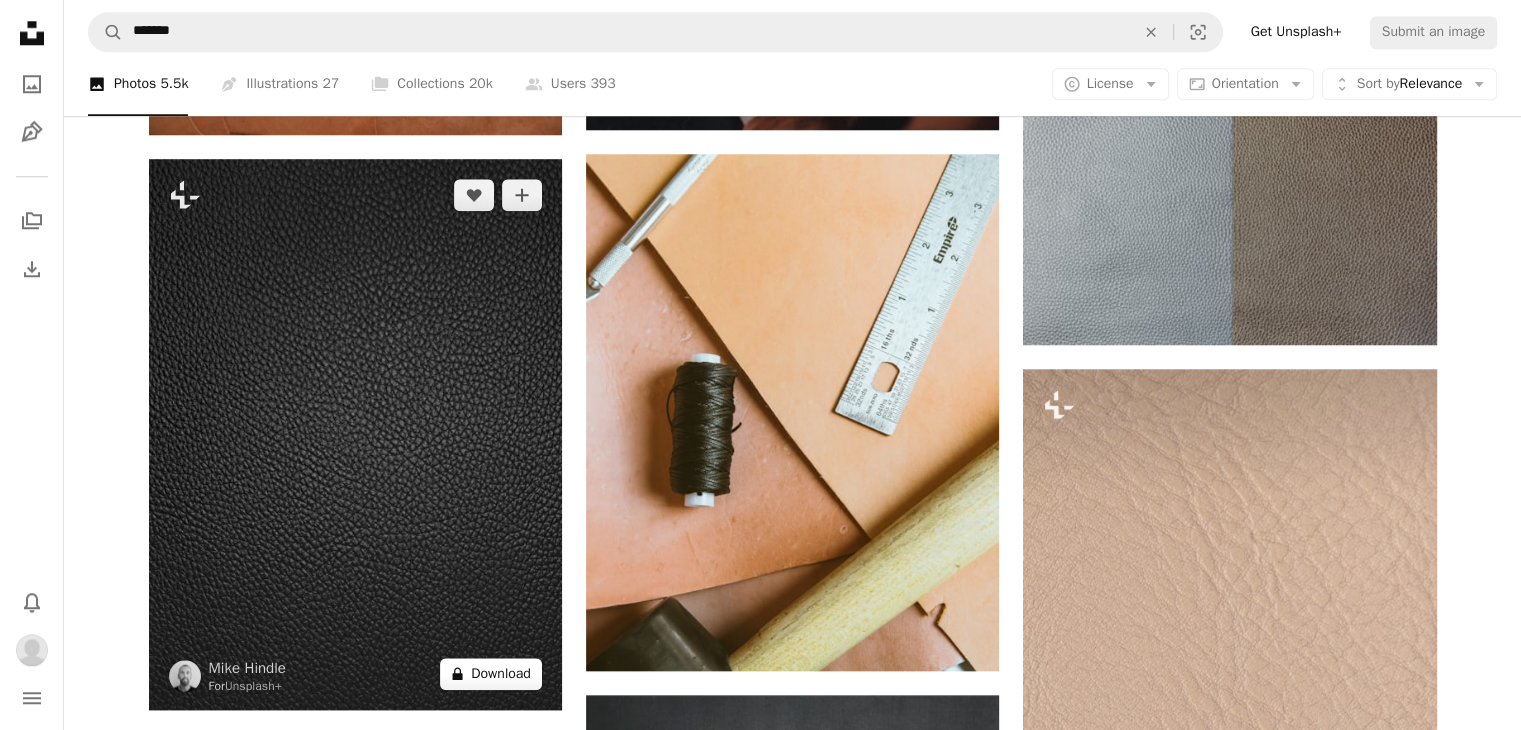 click on "A lock   Download" at bounding box center (491, 674) 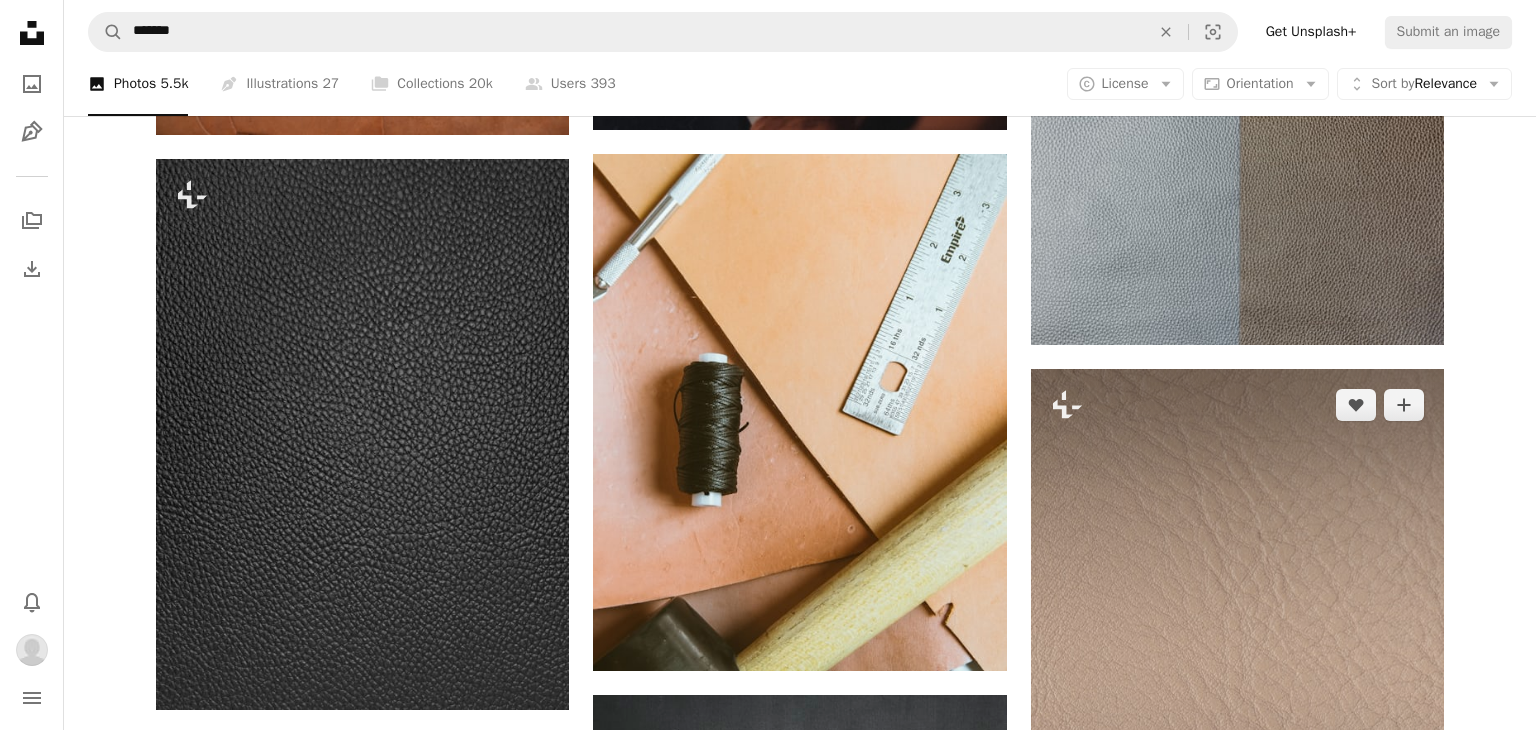 click on "An X shape Premium, ready to use images. Get unlimited access. A plus sign Members-only content added monthly A plus sign Unlimited royalty-free downloads A plus sign Illustrations  New A plus sign Enhanced legal protections yearly 66%  off monthly $12   $4 USD per month * Get  Unsplash+ * When paid annually, billed upfront  $48 Taxes where applicable. Renews automatically. Cancel anytime." at bounding box center [768, 5743] 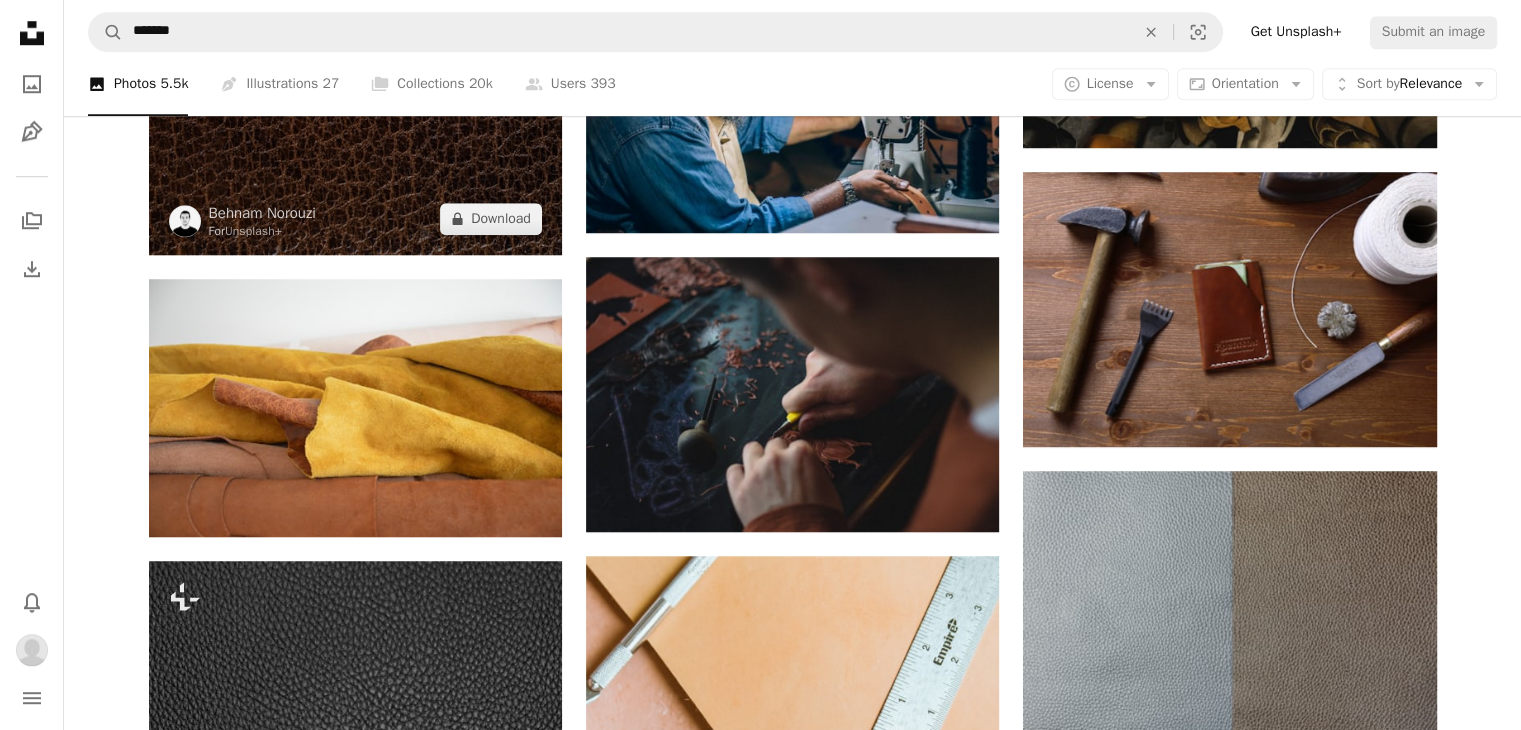 scroll, scrollTop: 1400, scrollLeft: 0, axis: vertical 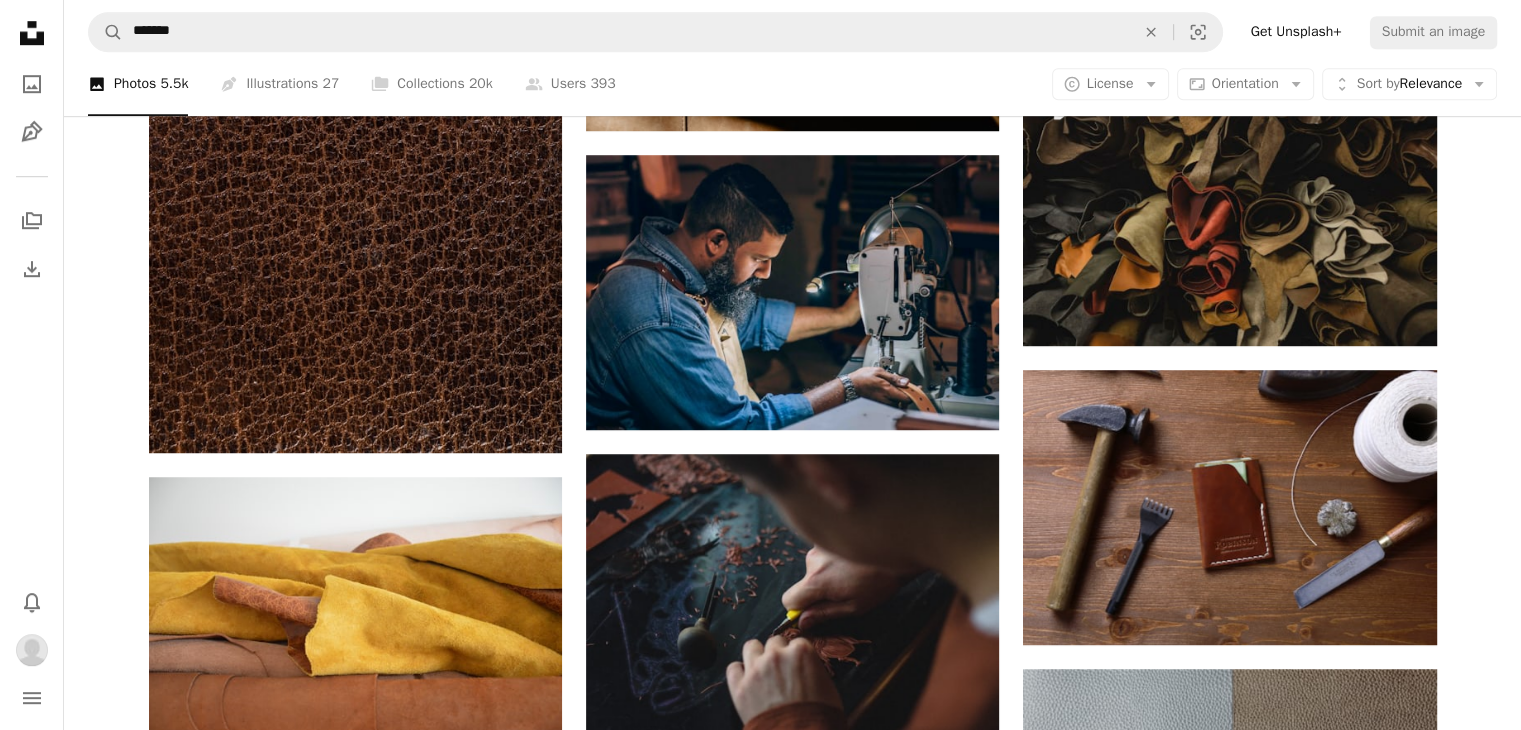 click 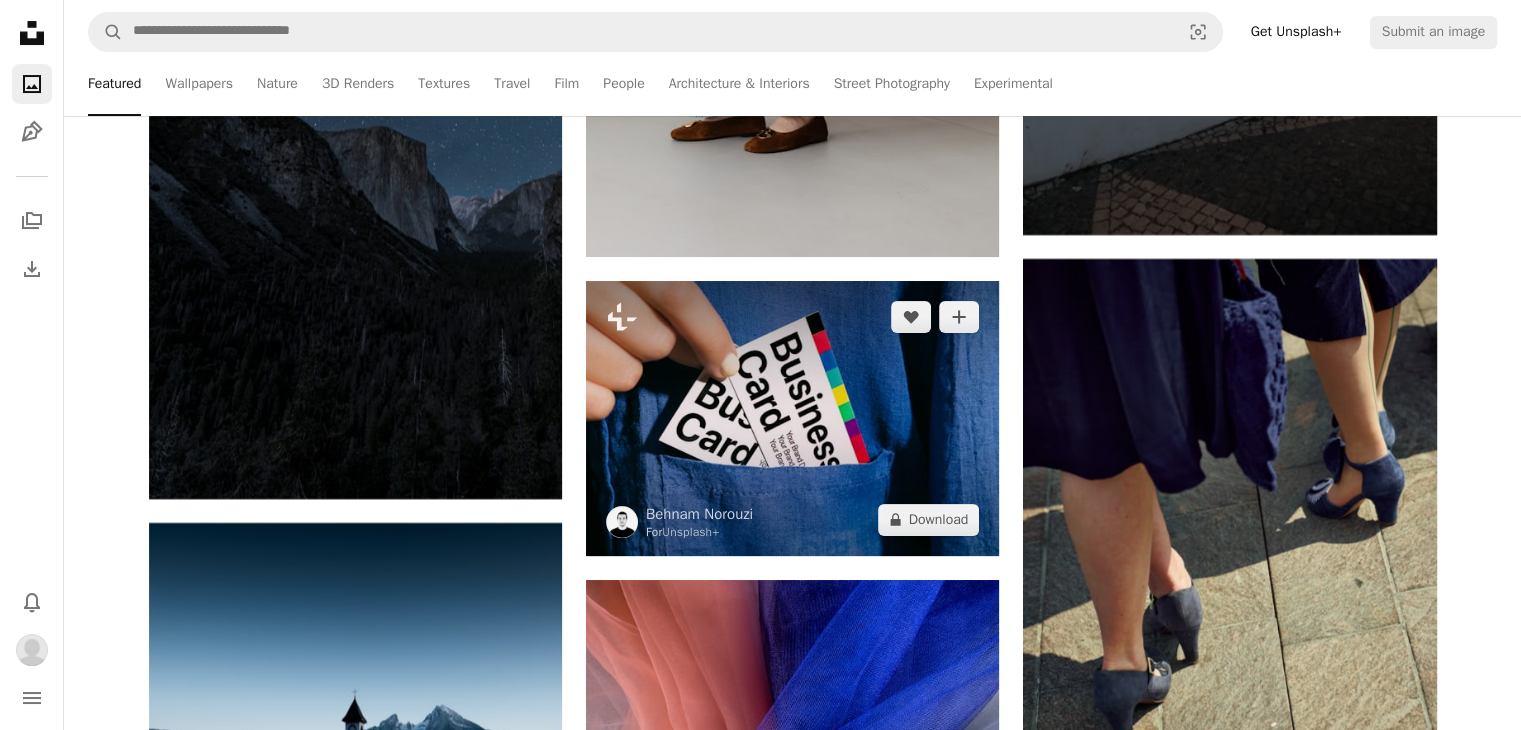 scroll, scrollTop: 8400, scrollLeft: 0, axis: vertical 